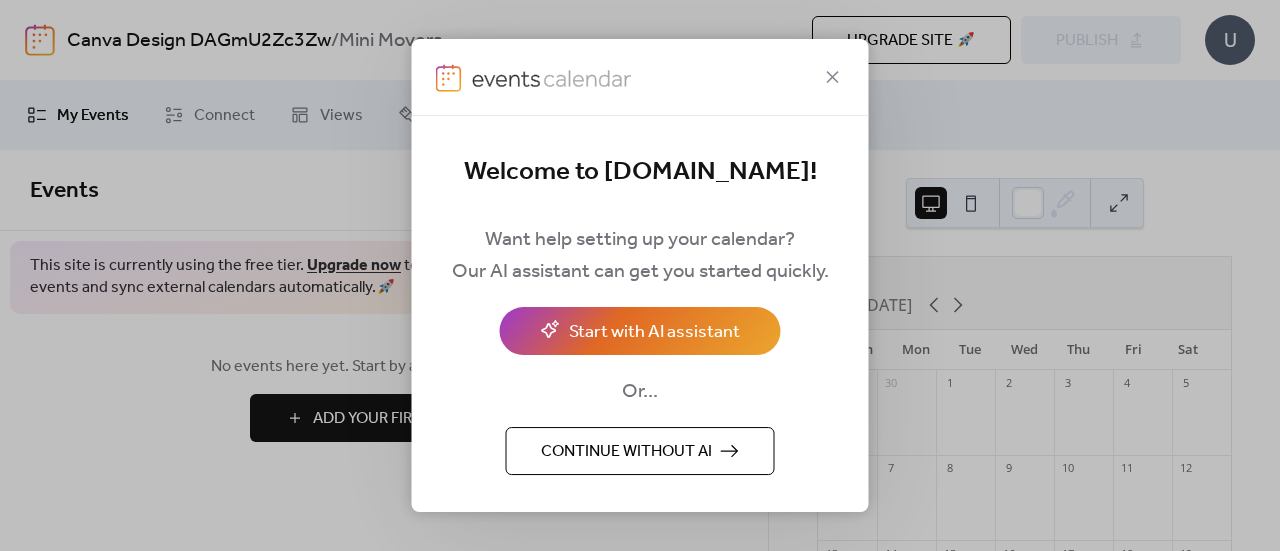 scroll, scrollTop: 0, scrollLeft: 0, axis: both 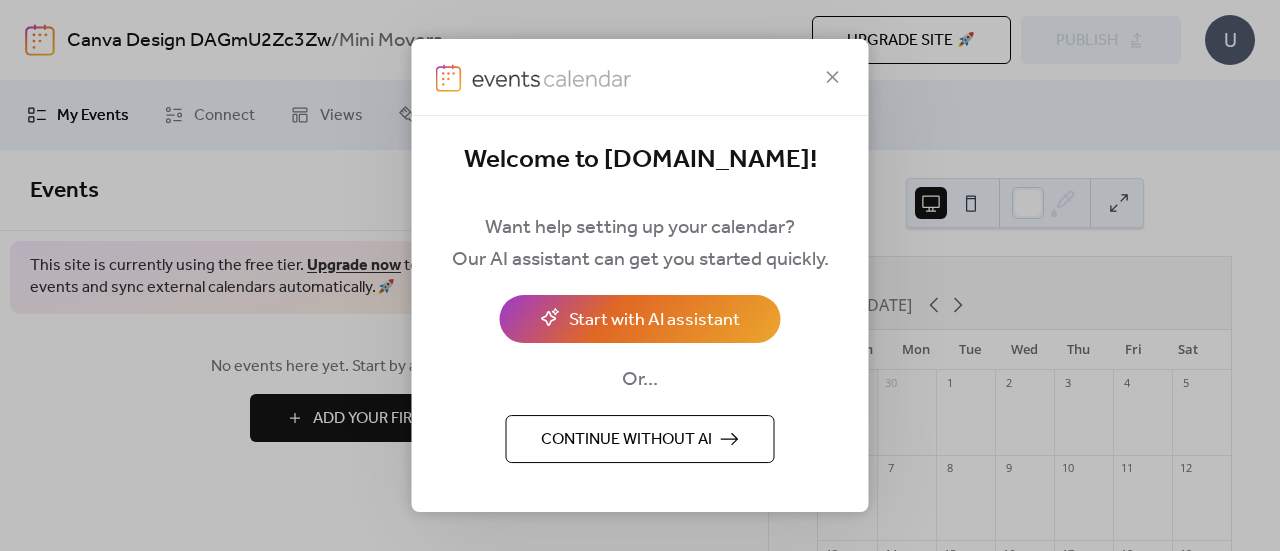 click on "Continue without AI" at bounding box center [640, 439] 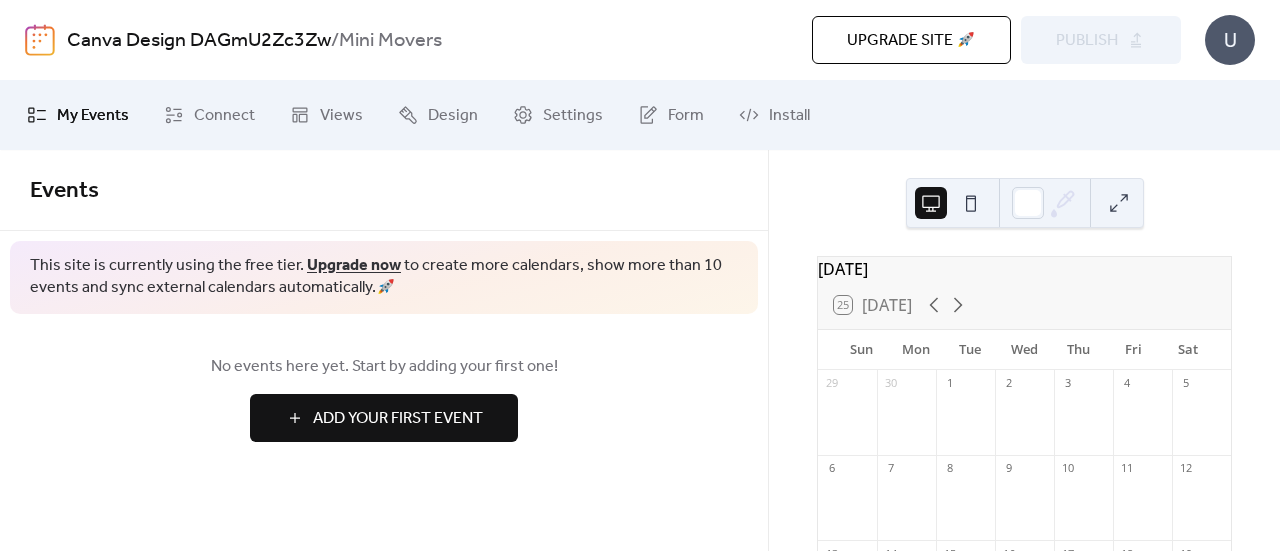 click on "Add Your First Event" at bounding box center [398, 419] 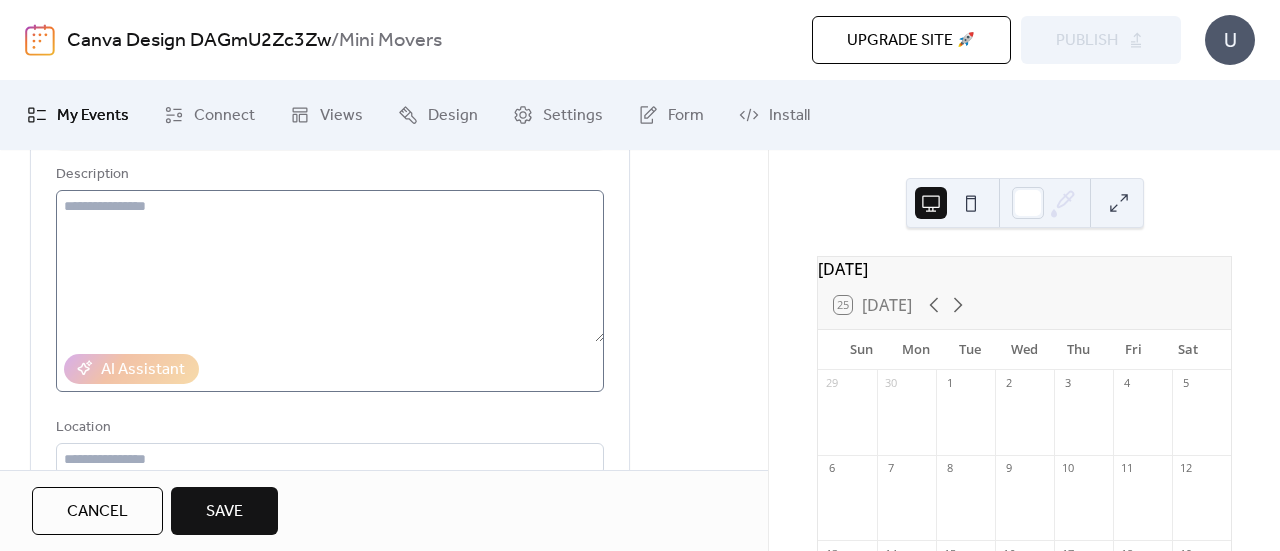 scroll, scrollTop: 200, scrollLeft: 0, axis: vertical 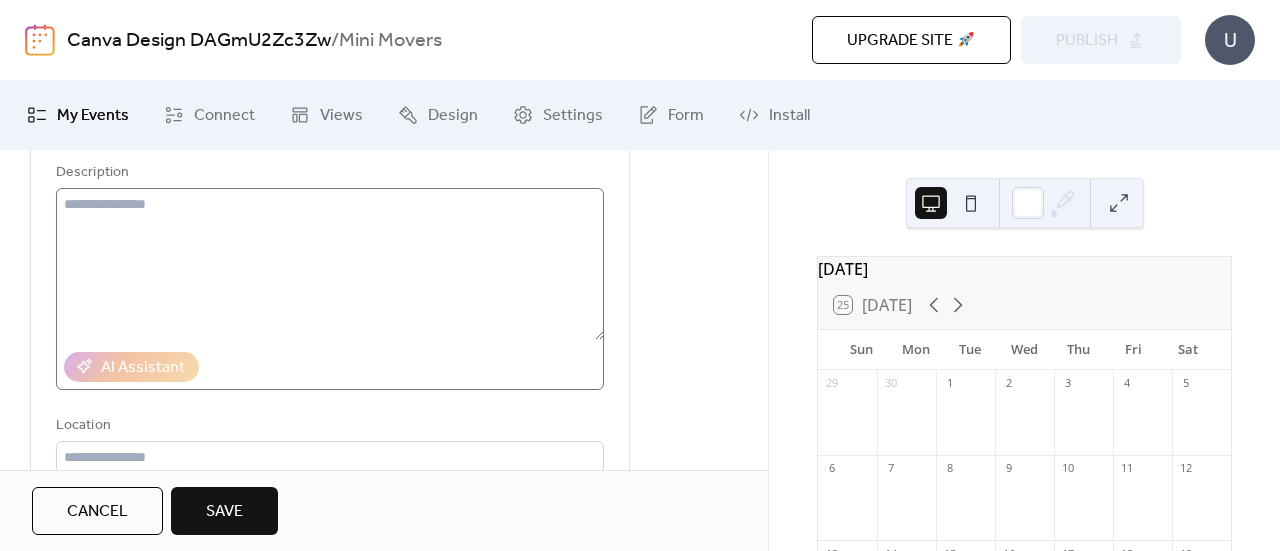 type on "**********" 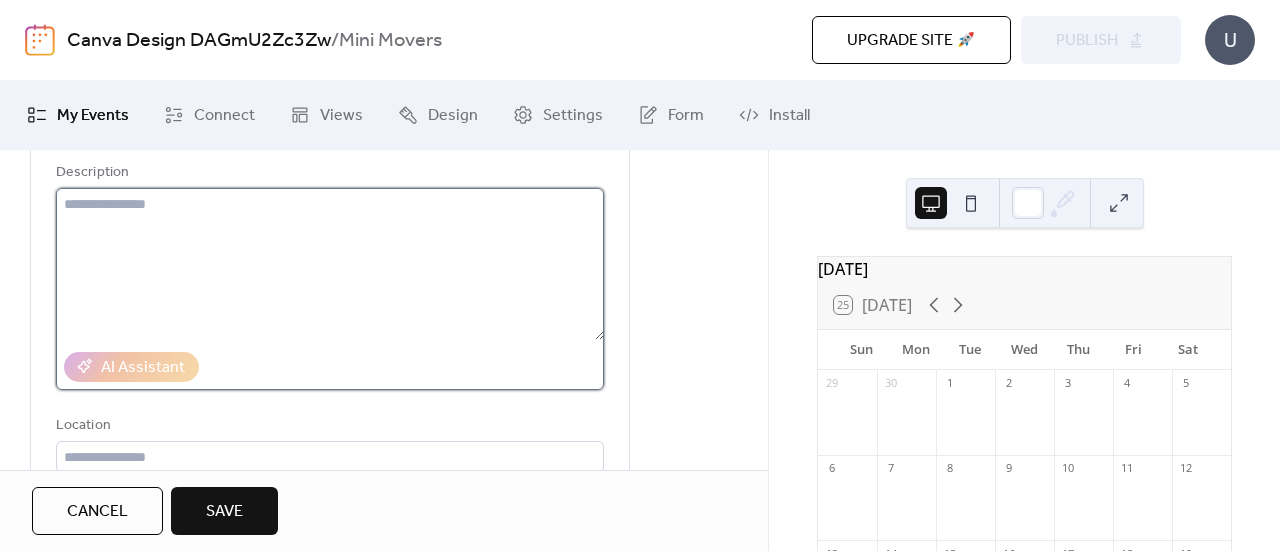 click at bounding box center [330, 264] 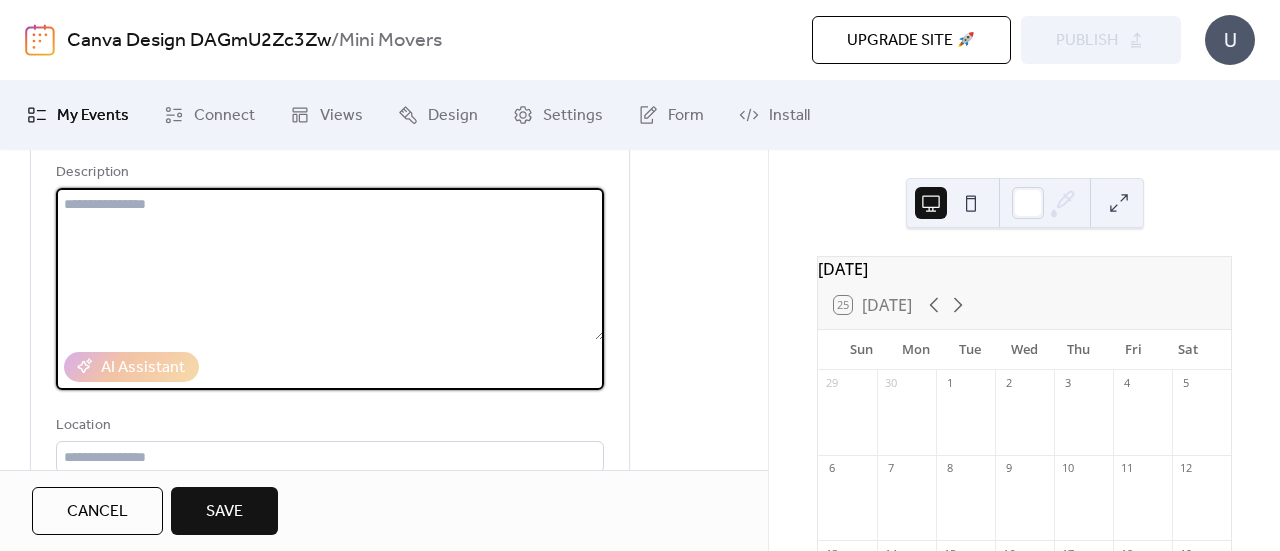 paste on "**********" 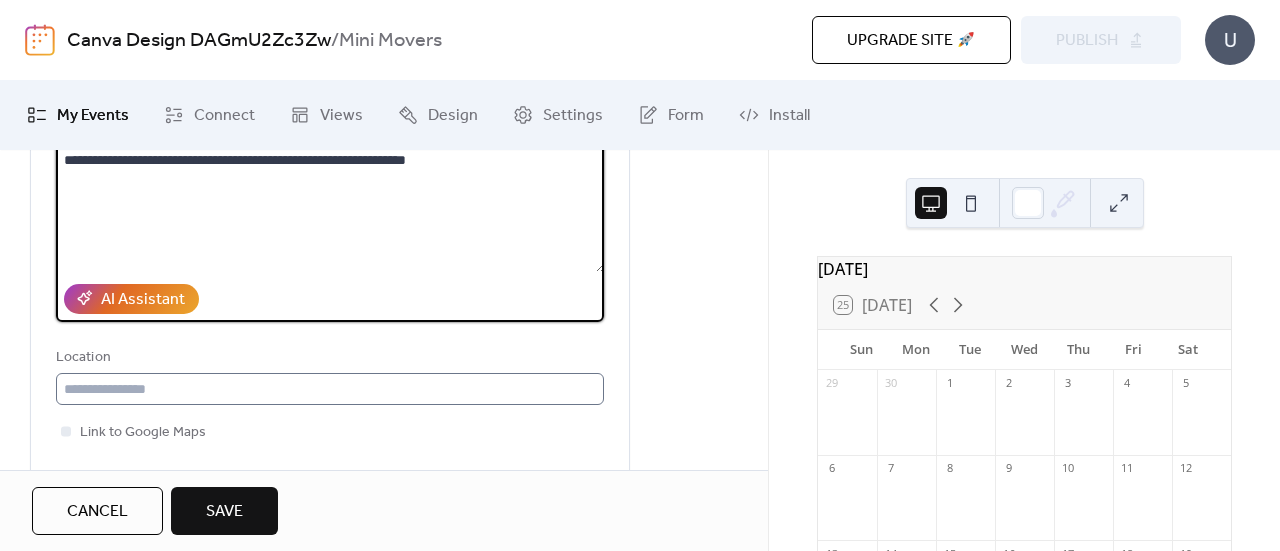 scroll, scrollTop: 300, scrollLeft: 0, axis: vertical 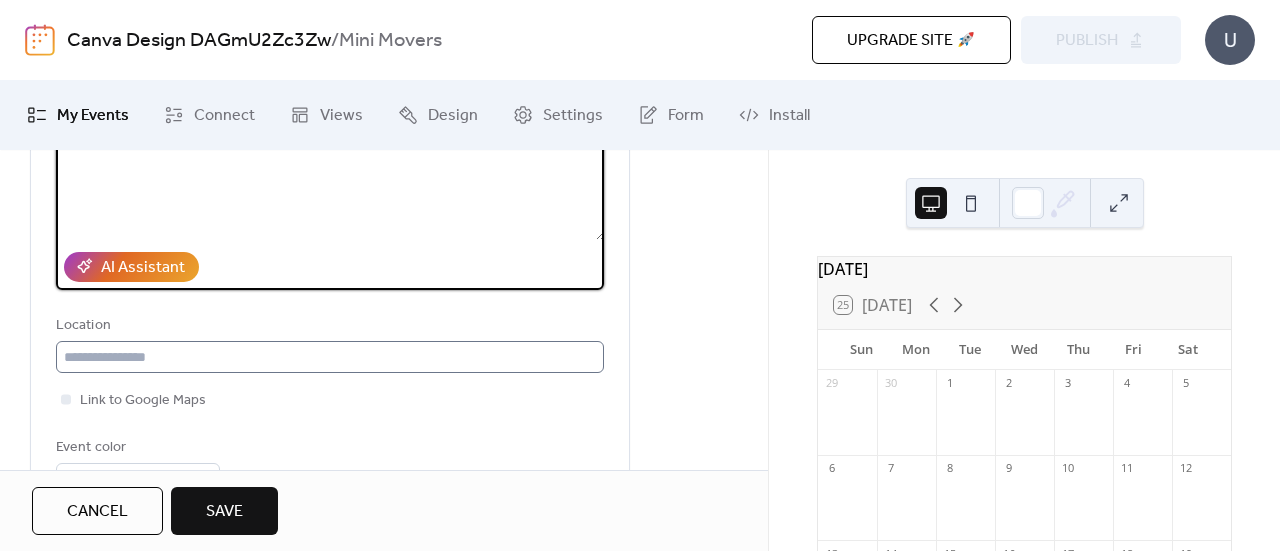 type on "**********" 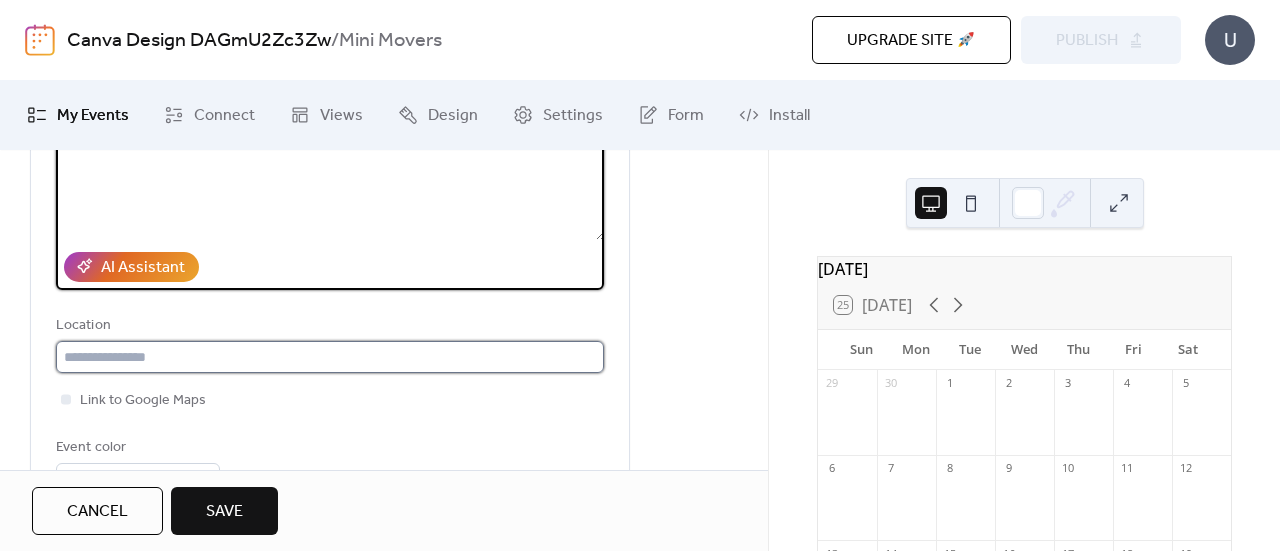 click at bounding box center (330, 357) 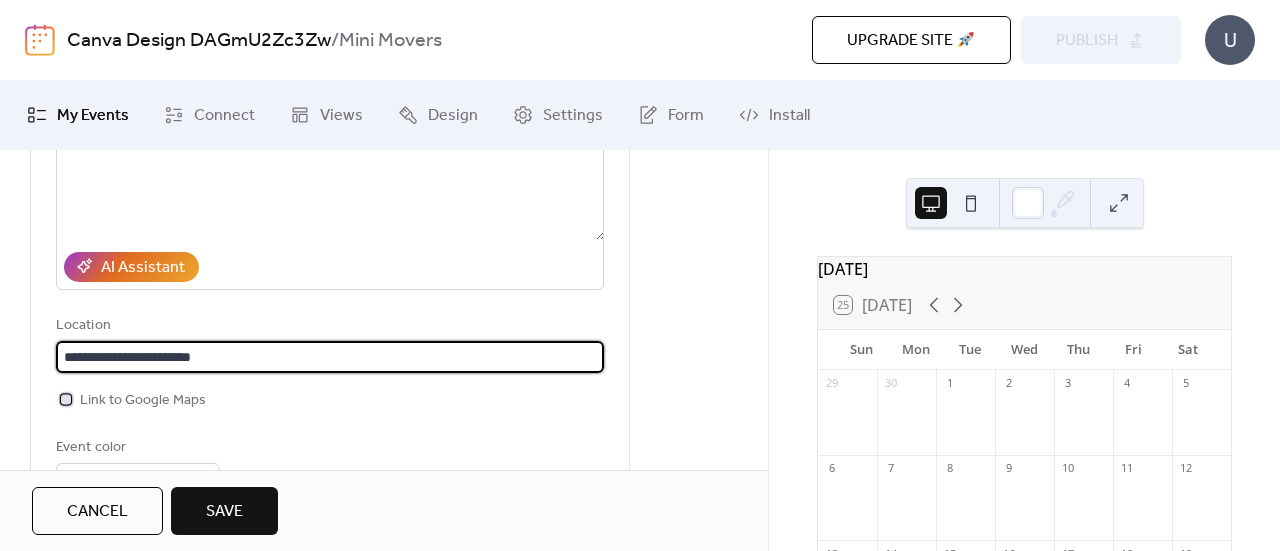 click on "Link to Google Maps" at bounding box center (143, 401) 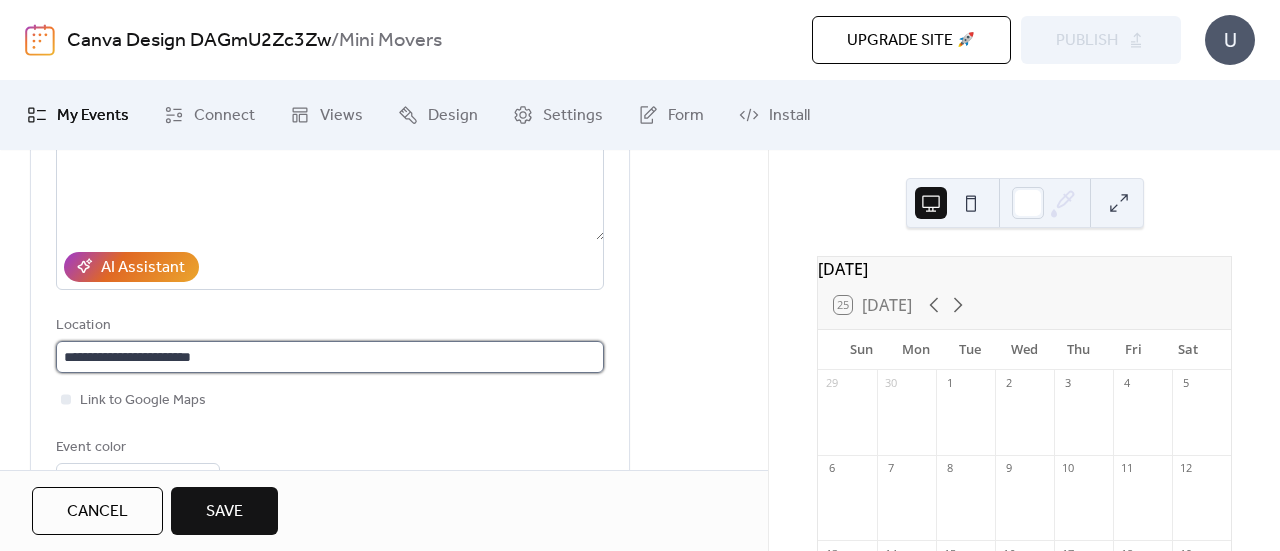click on "**********" at bounding box center [330, 357] 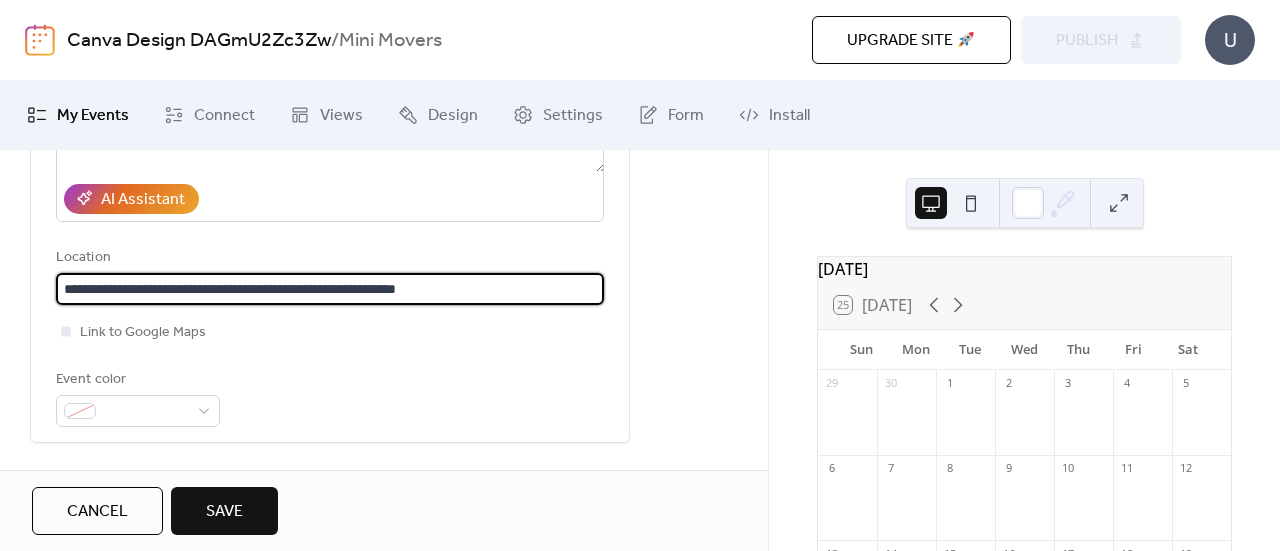 scroll, scrollTop: 400, scrollLeft: 0, axis: vertical 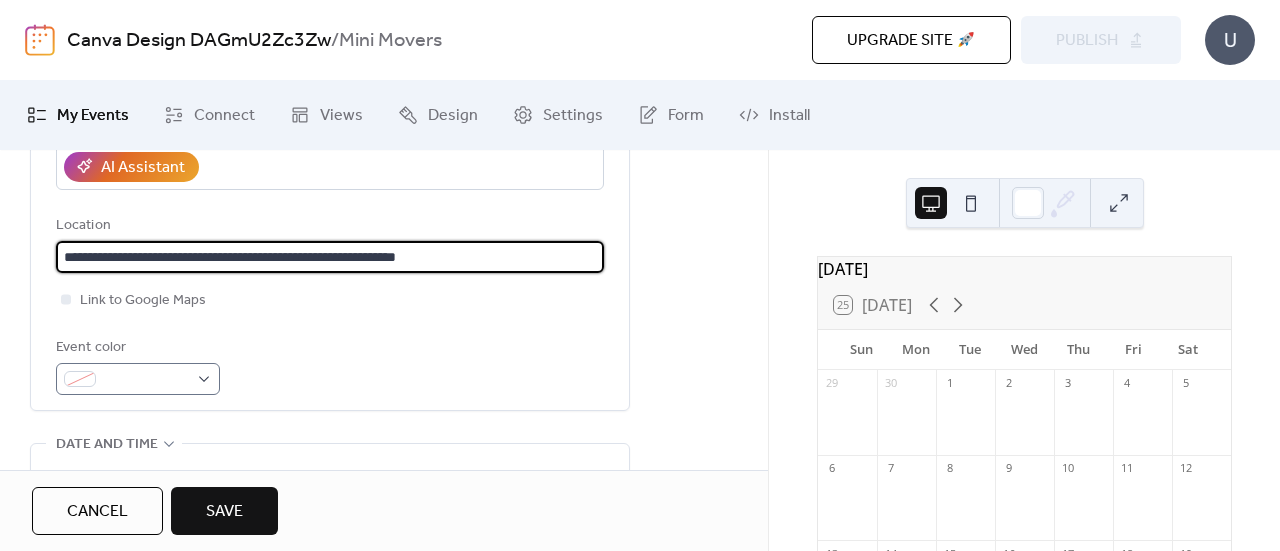 type on "**********" 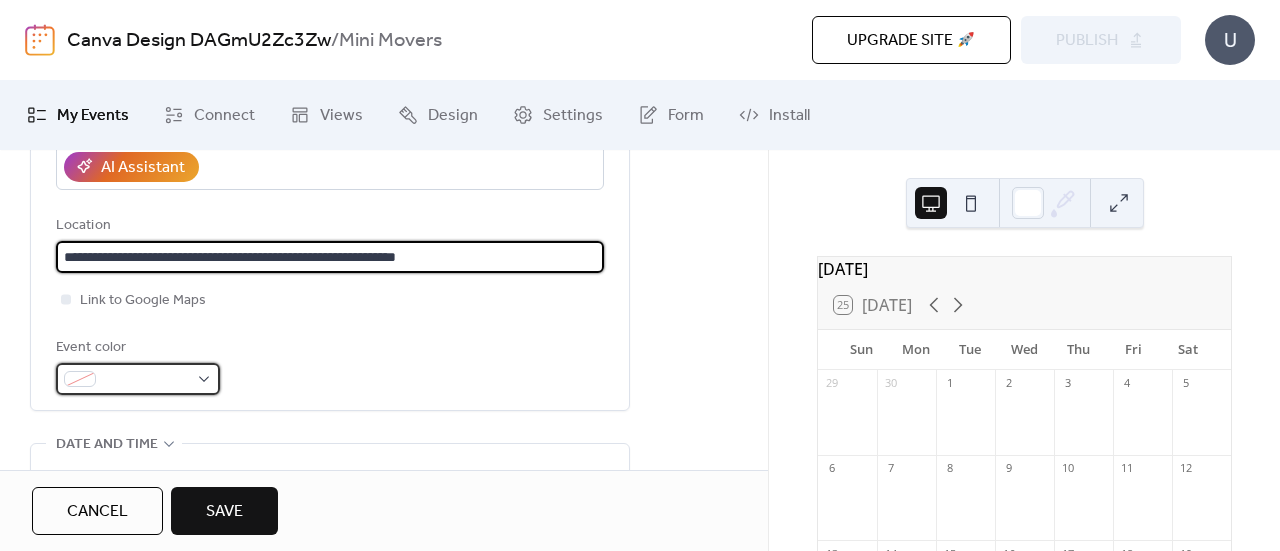 click at bounding box center (138, 379) 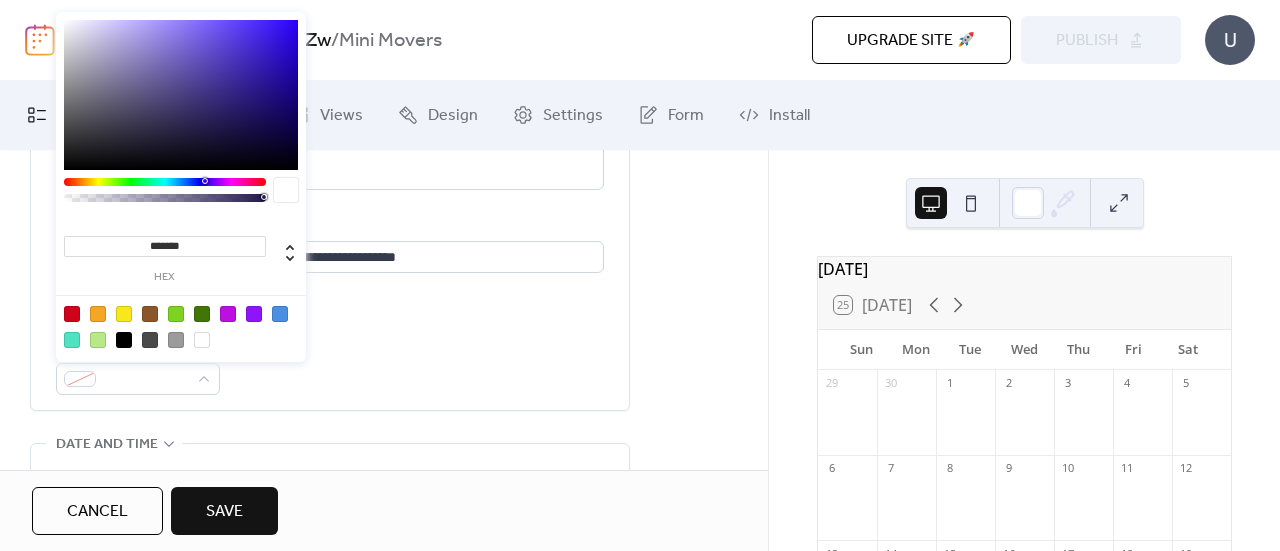 click at bounding box center [124, 314] 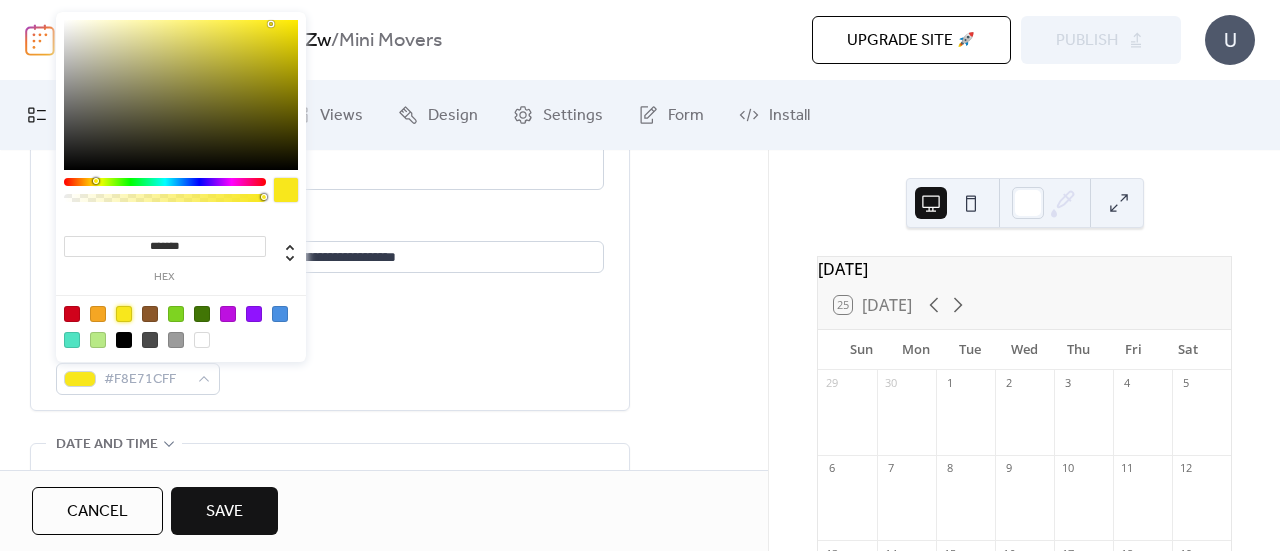 type on "*******" 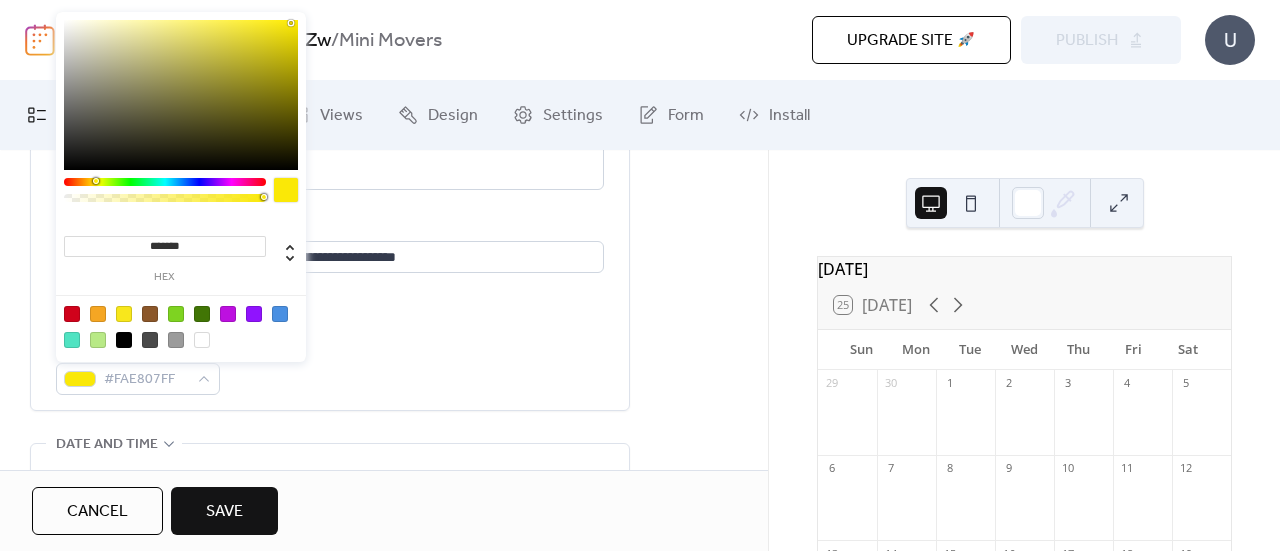 click at bounding box center (181, 95) 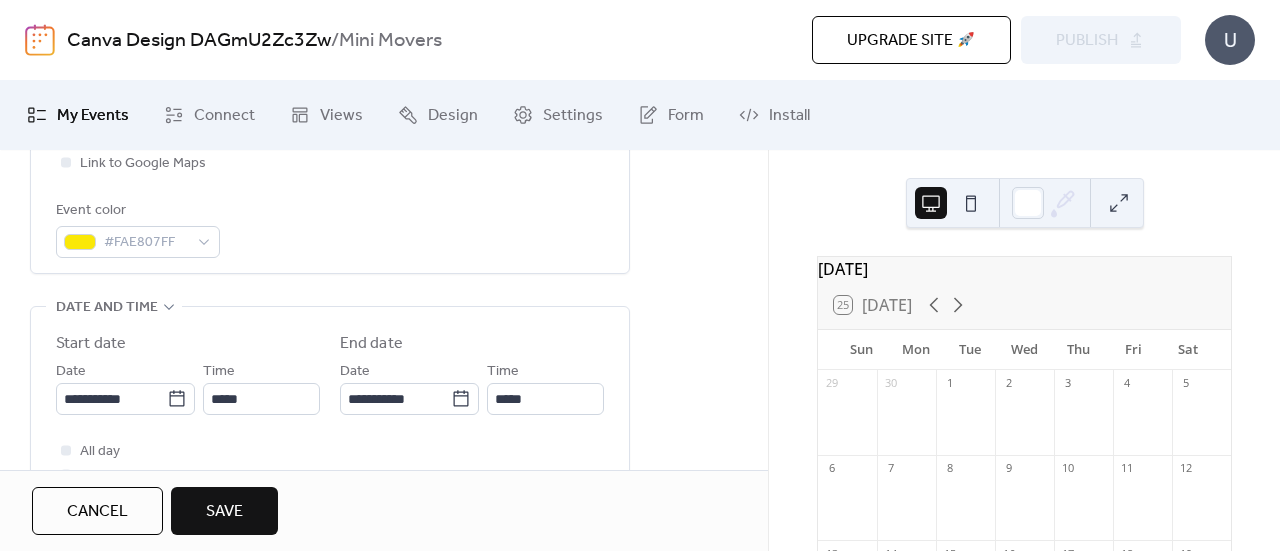 scroll, scrollTop: 600, scrollLeft: 0, axis: vertical 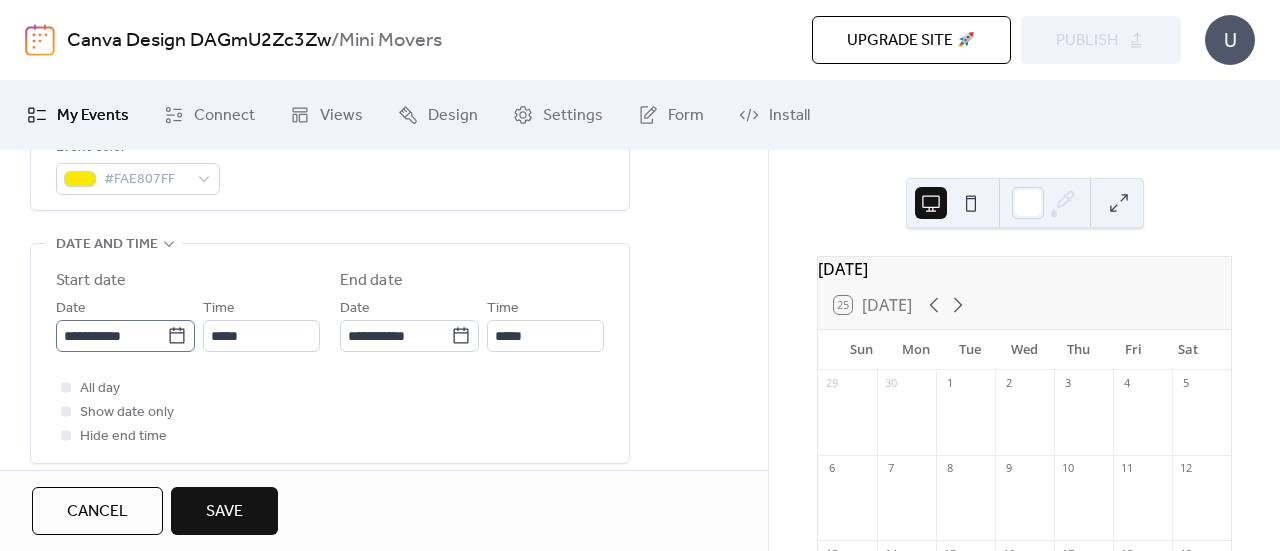 click 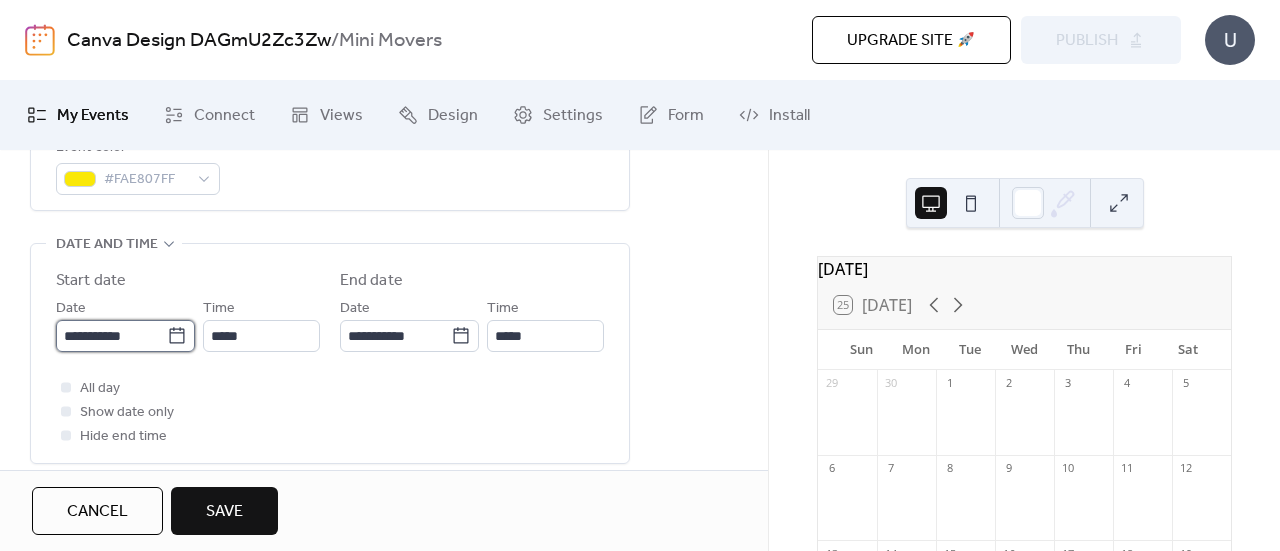 click on "**********" at bounding box center [111, 336] 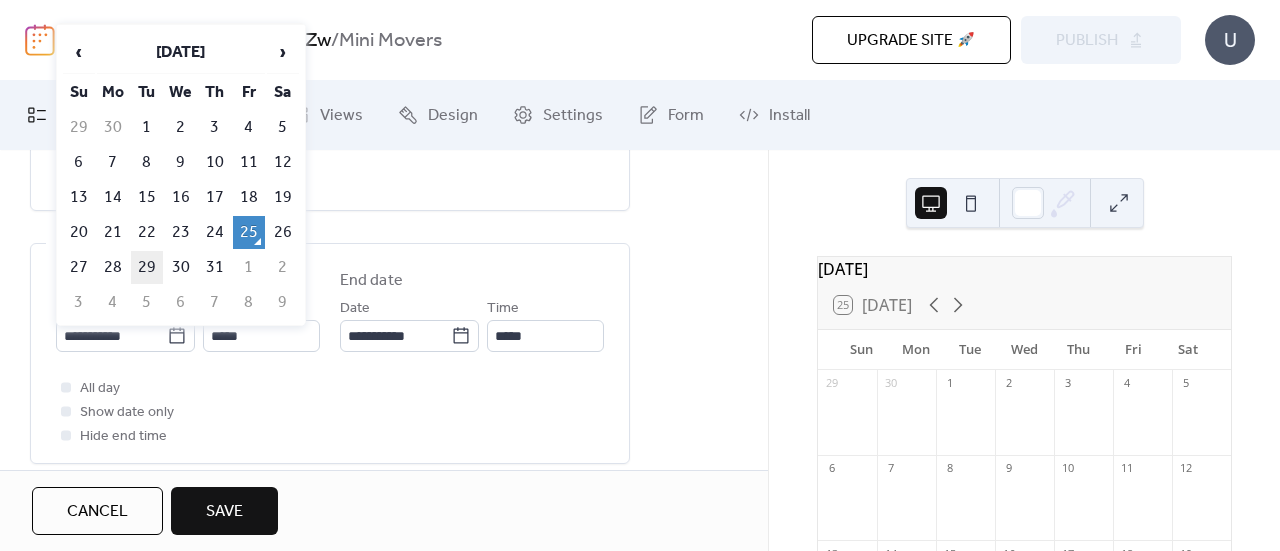 click on "29" at bounding box center [147, 267] 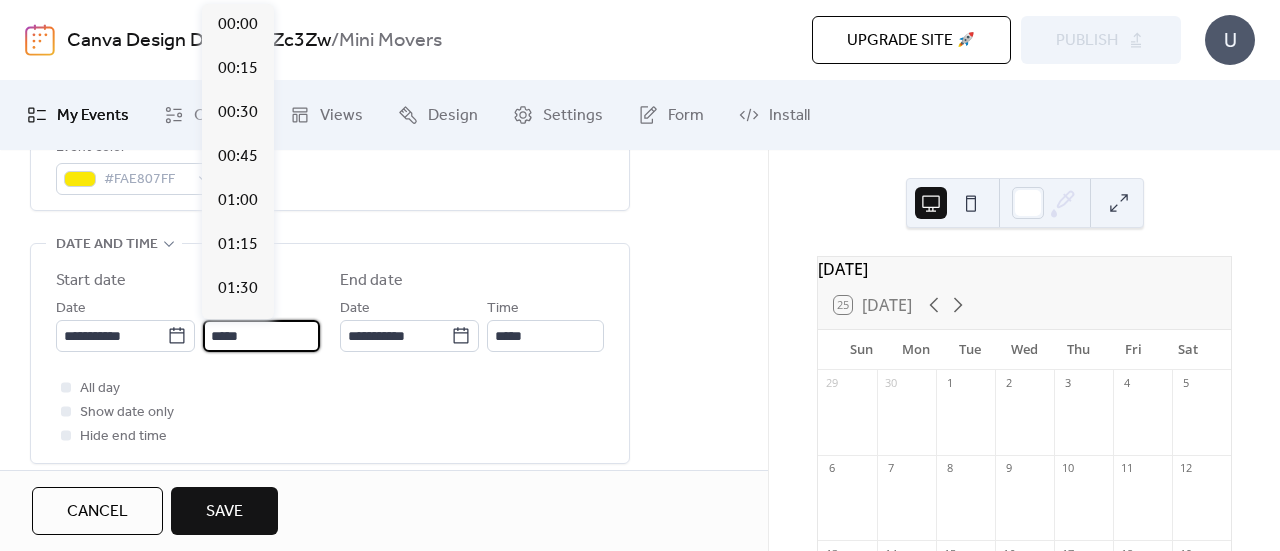 click on "*****" at bounding box center [261, 336] 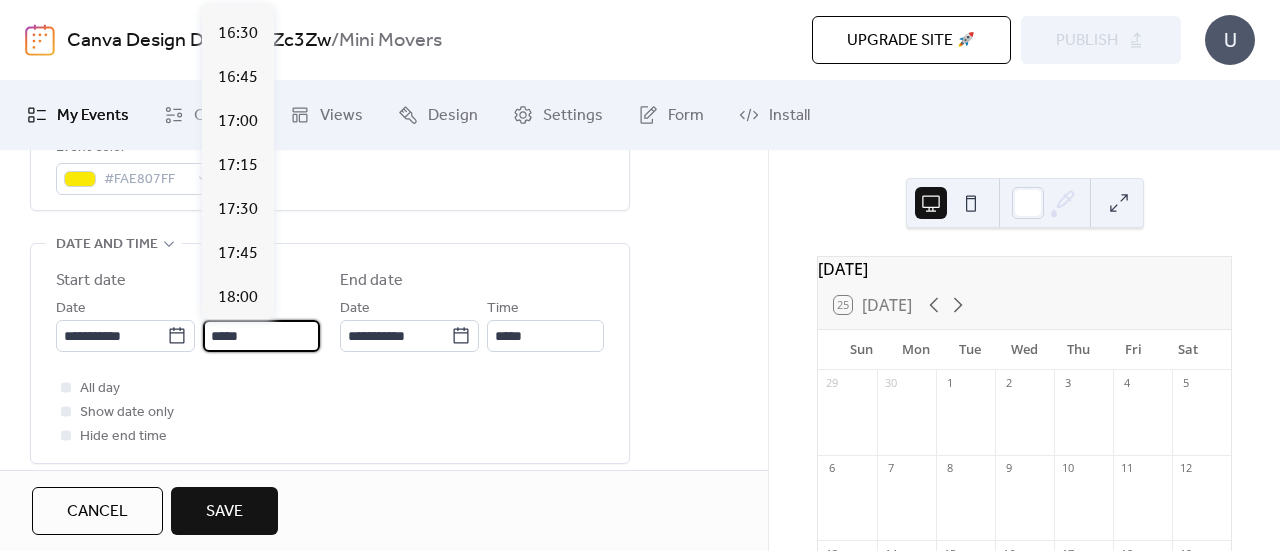 scroll, scrollTop: 3012, scrollLeft: 0, axis: vertical 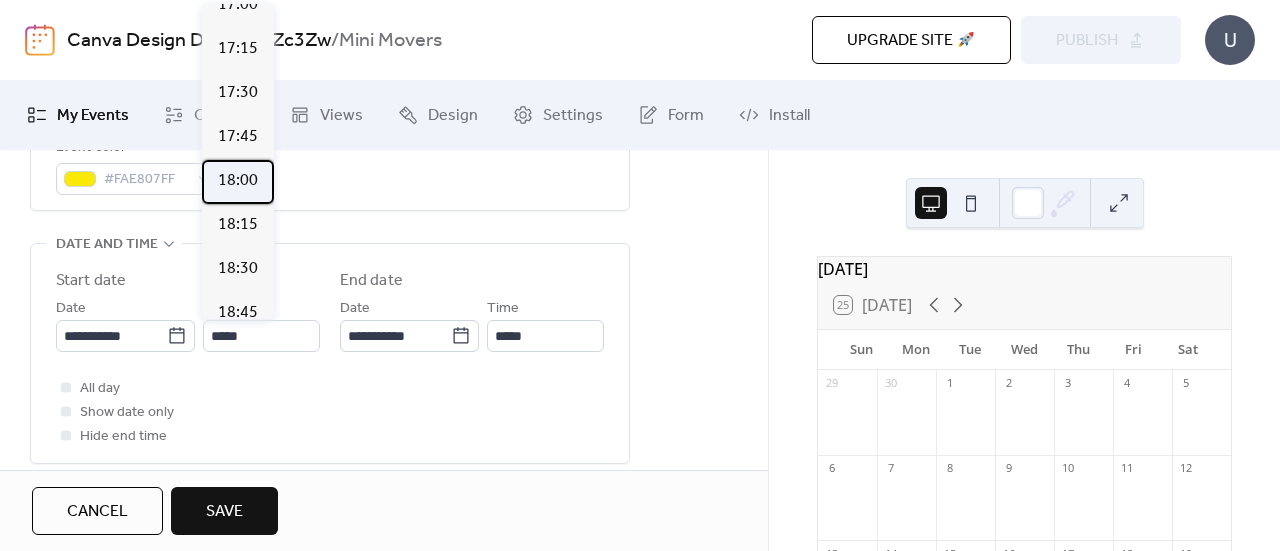 click on "18:00" at bounding box center [238, 181] 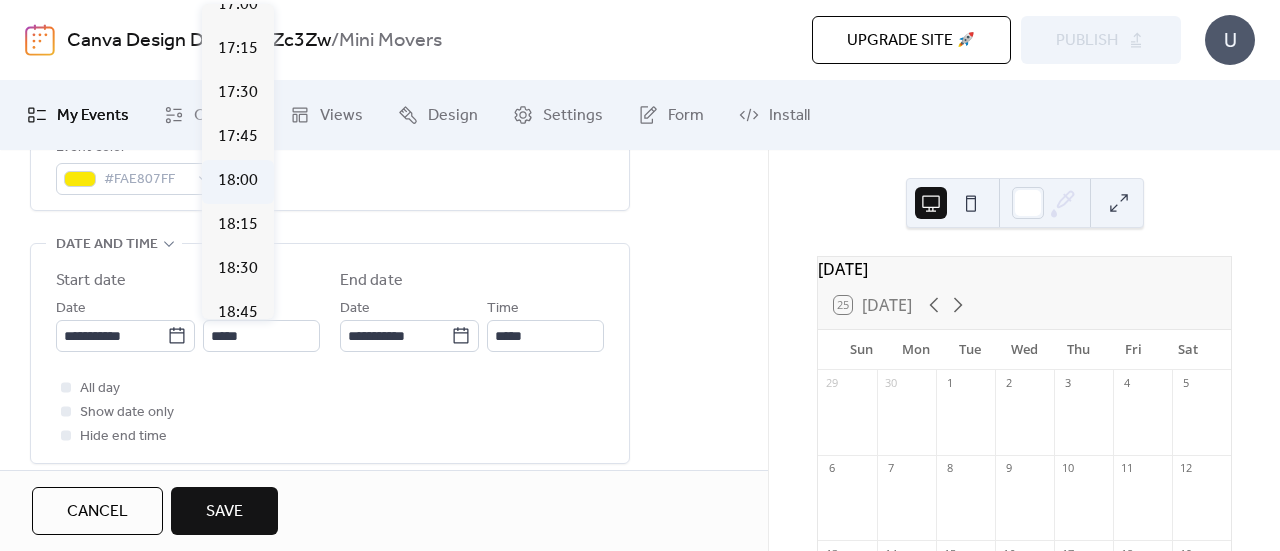 type on "*****" 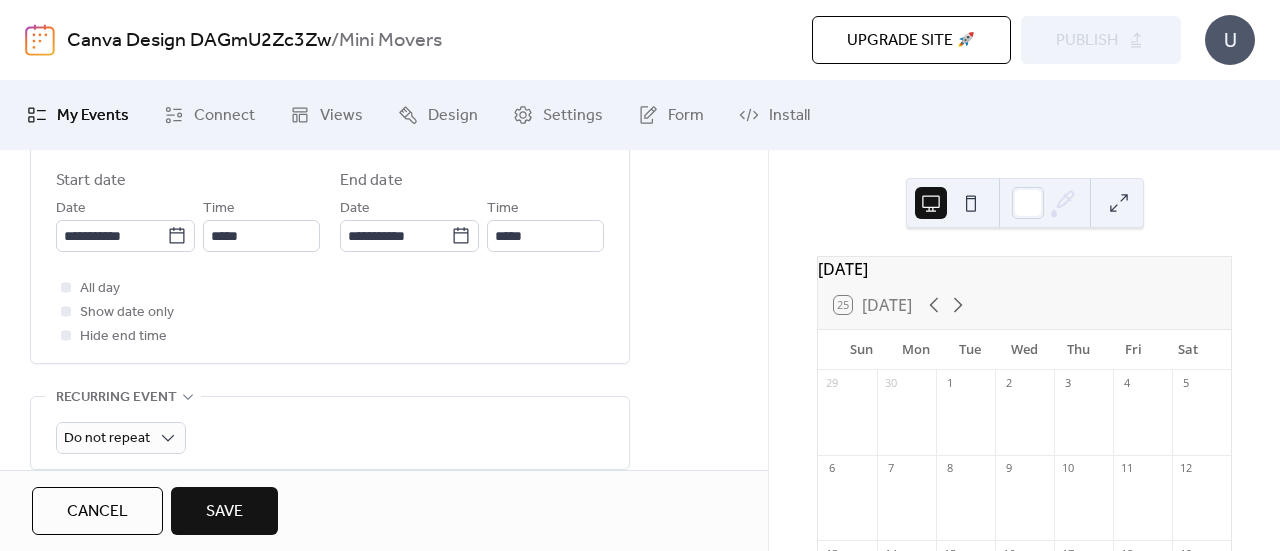 scroll, scrollTop: 800, scrollLeft: 0, axis: vertical 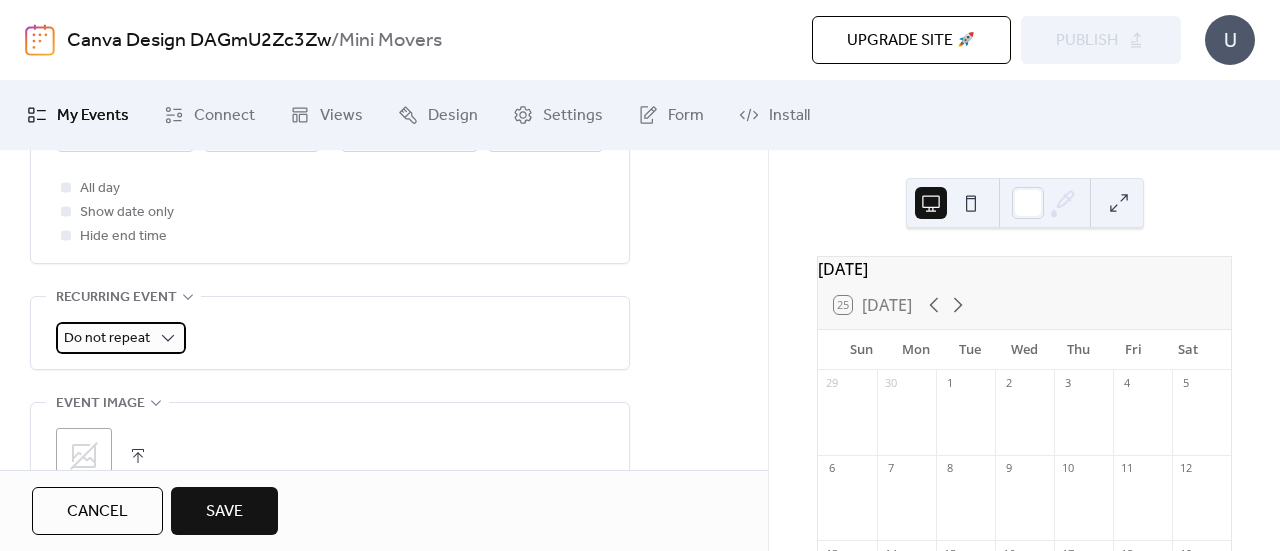 click on "Do not repeat" at bounding box center (107, 338) 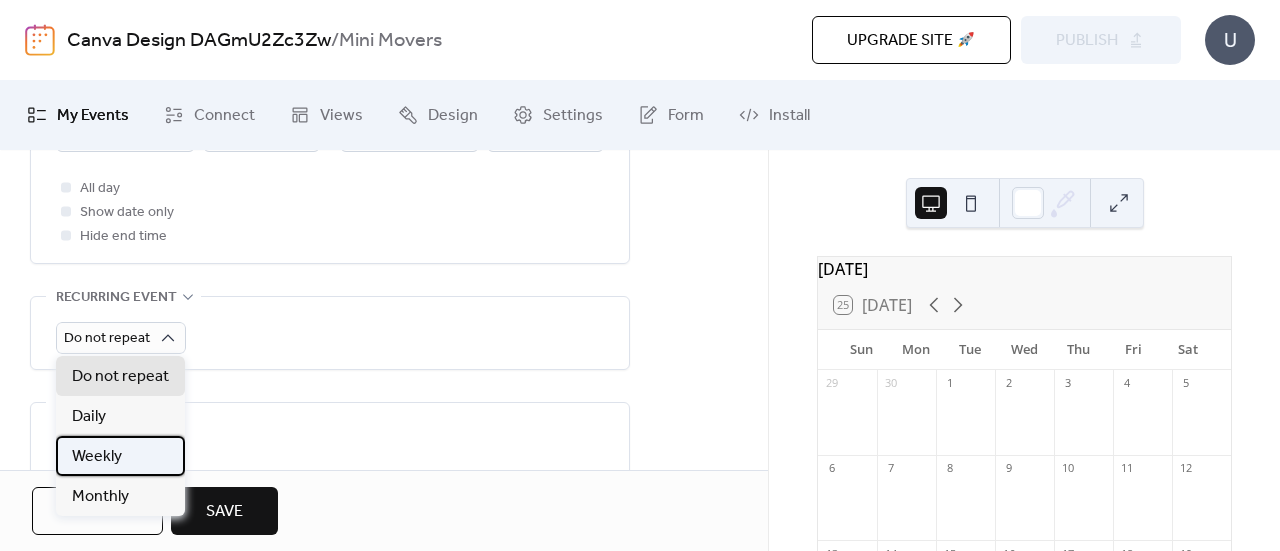 click on "Weekly" at bounding box center (97, 457) 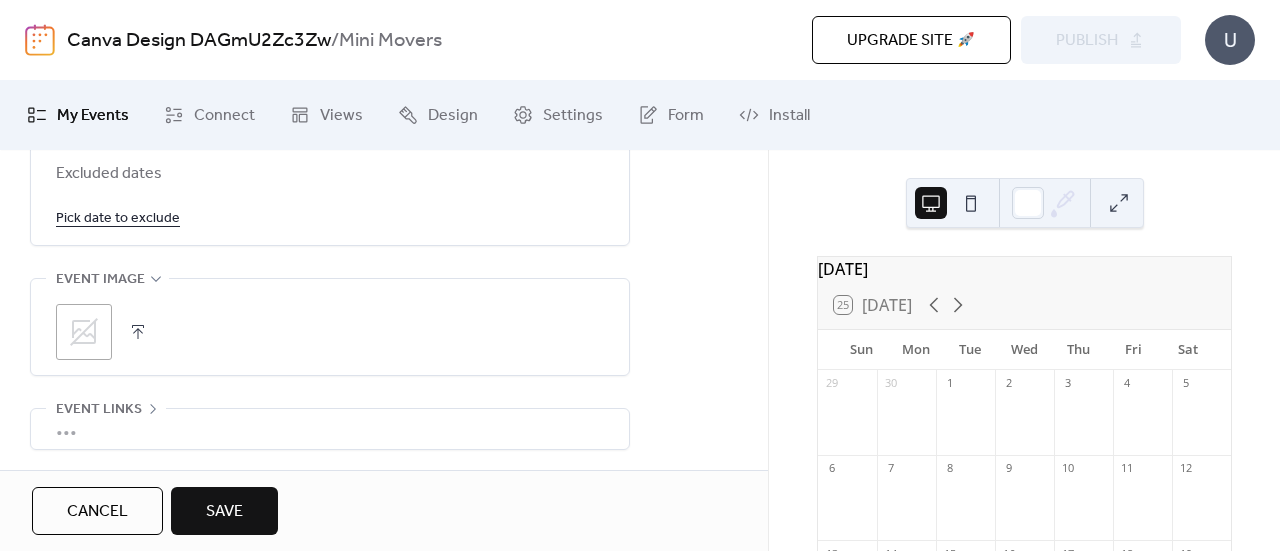 scroll, scrollTop: 1400, scrollLeft: 0, axis: vertical 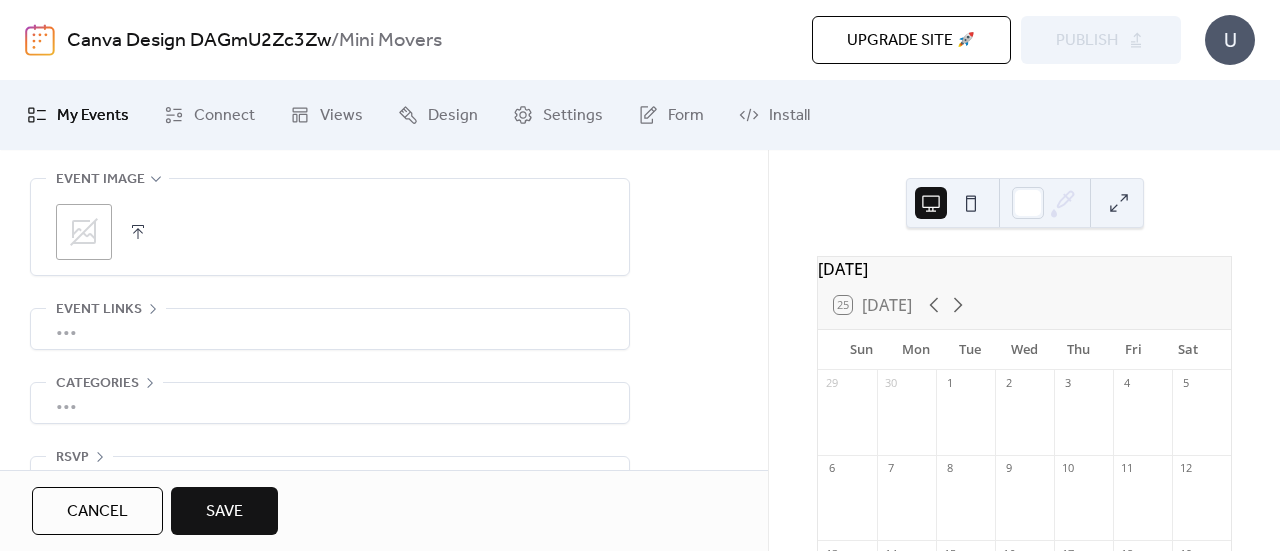 click 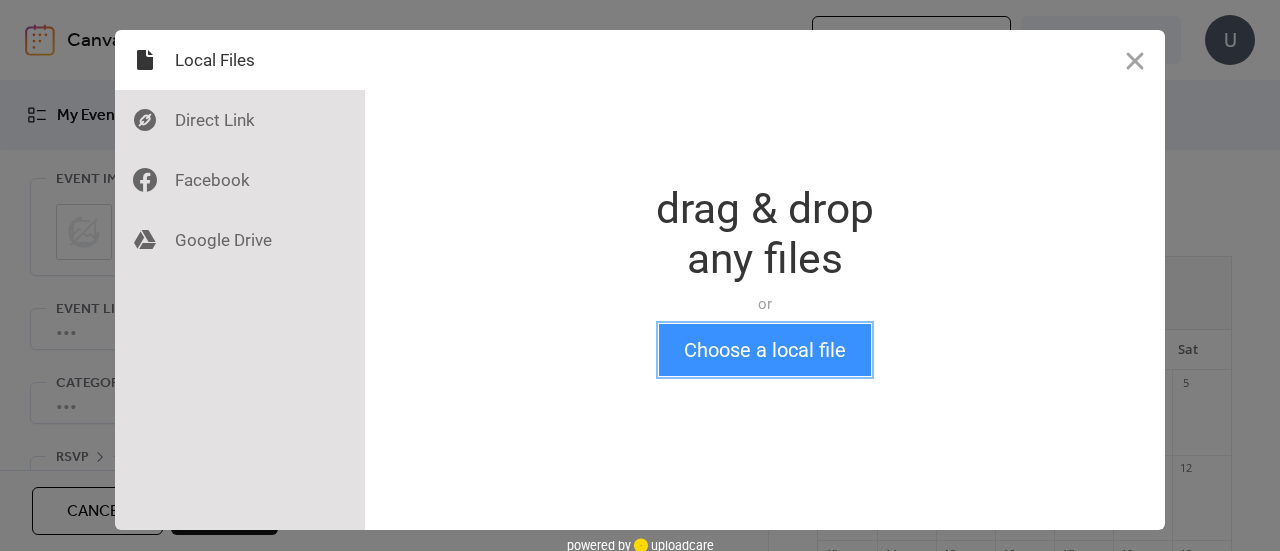 click on "Choose a local file" at bounding box center [765, 350] 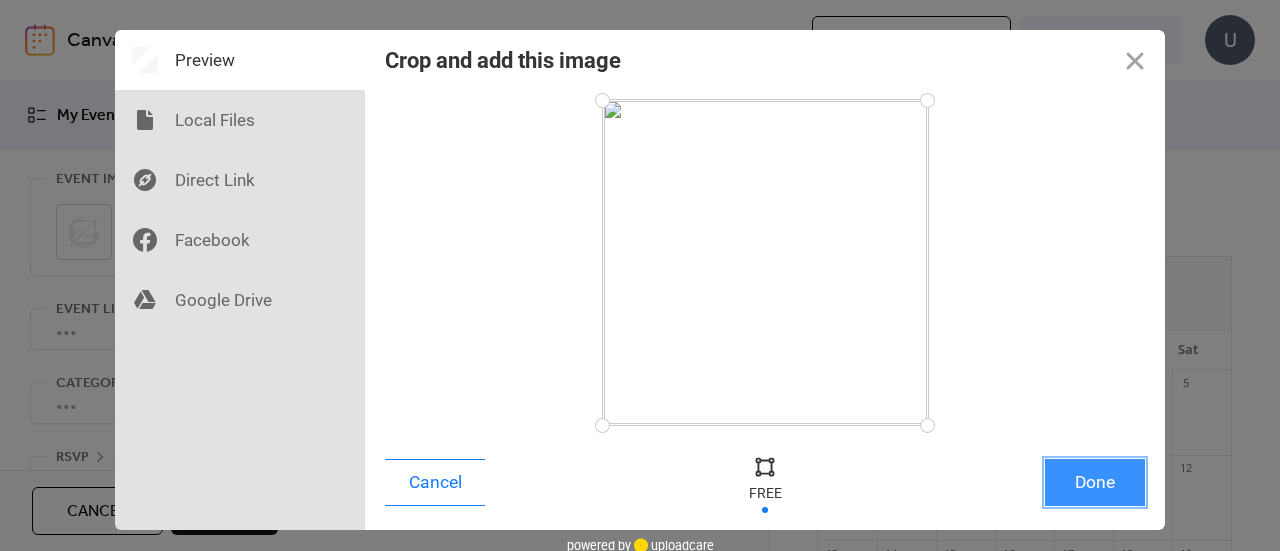 click on "Done" at bounding box center [1095, 482] 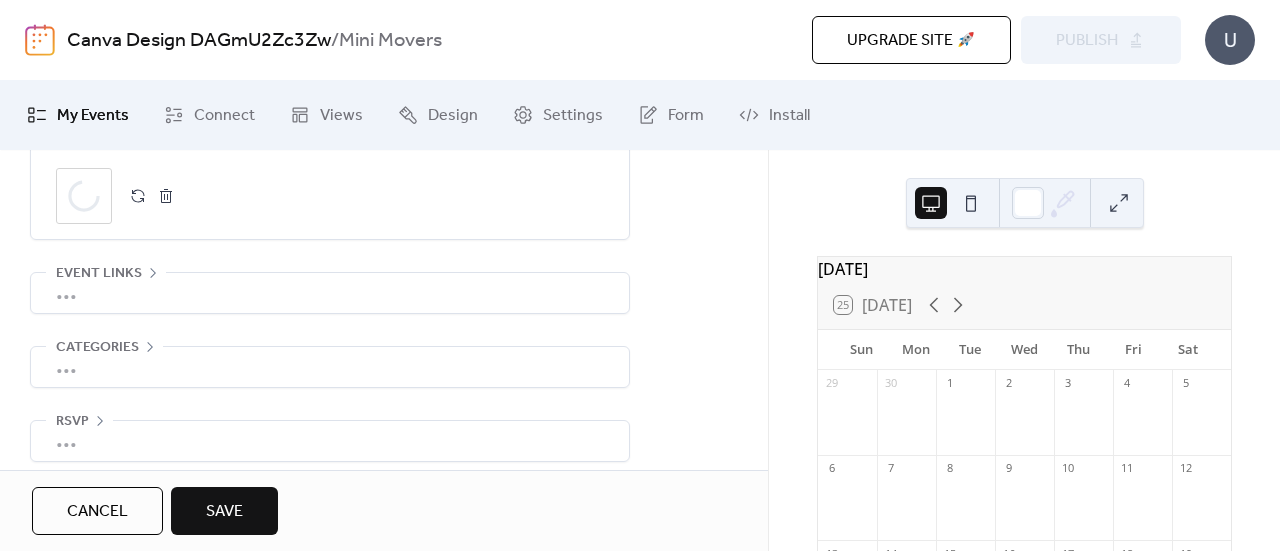 scroll, scrollTop: 1445, scrollLeft: 0, axis: vertical 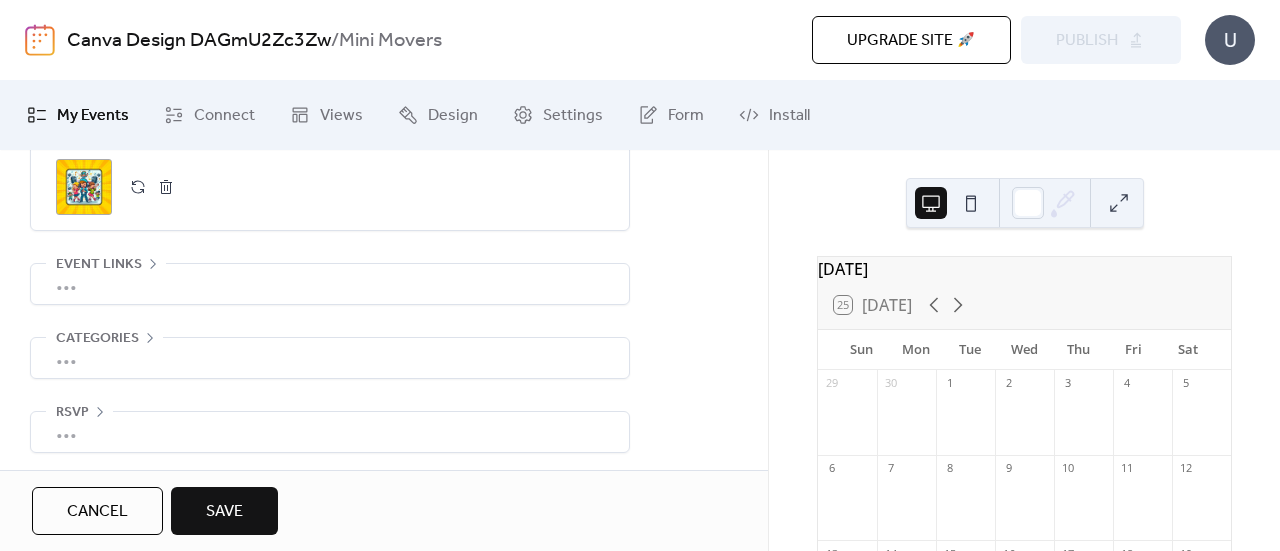click on "•••" at bounding box center [330, 284] 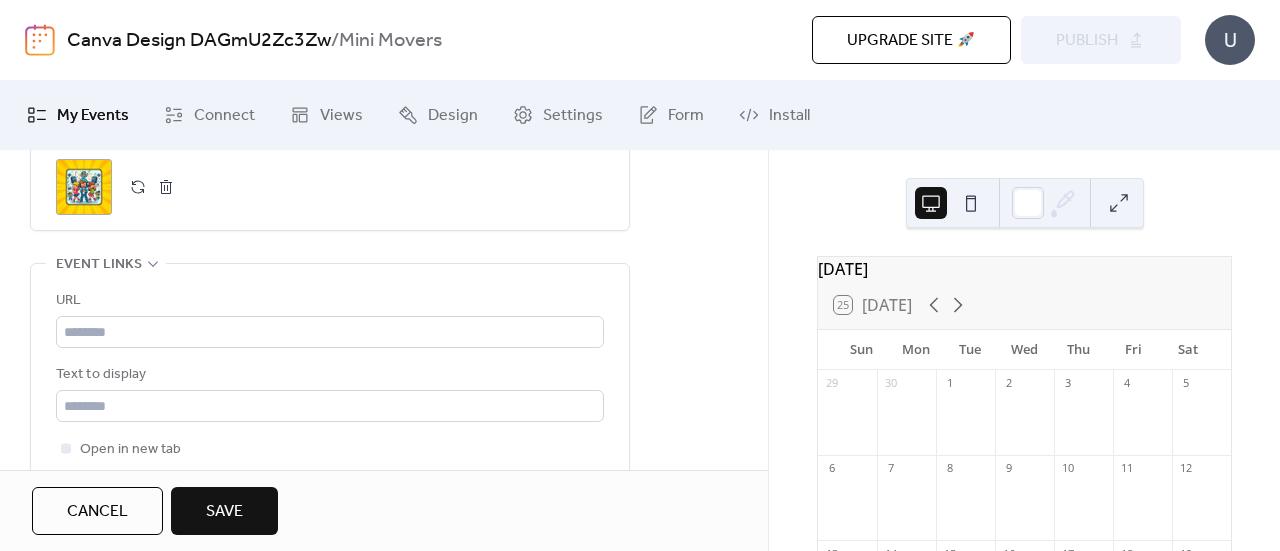 scroll, scrollTop: 1545, scrollLeft: 0, axis: vertical 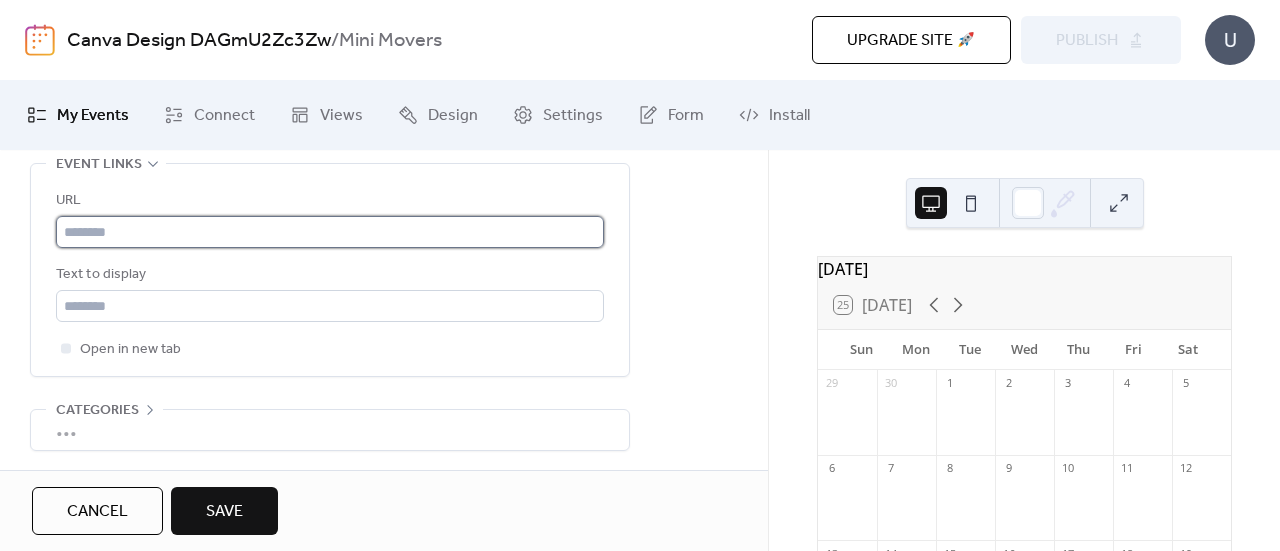click at bounding box center (330, 232) 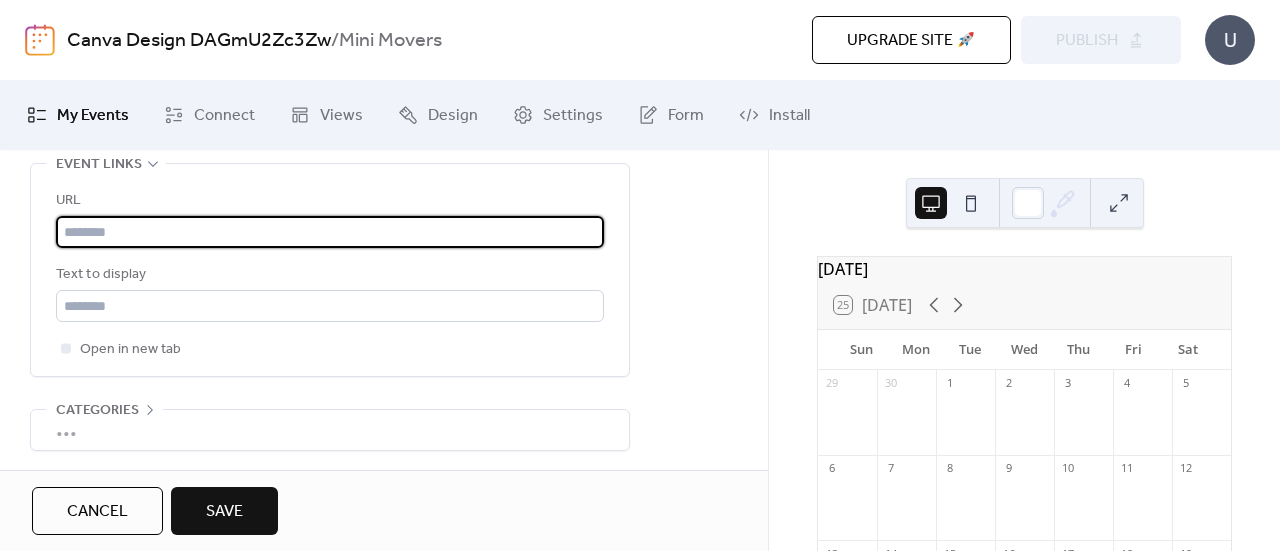 paste on "**********" 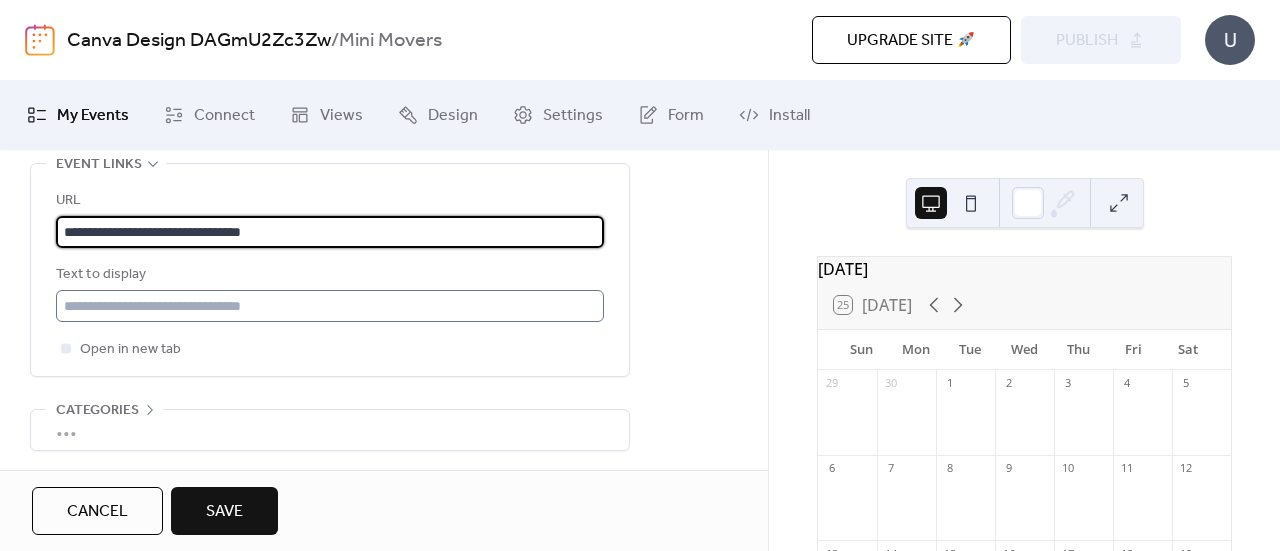 type on "**********" 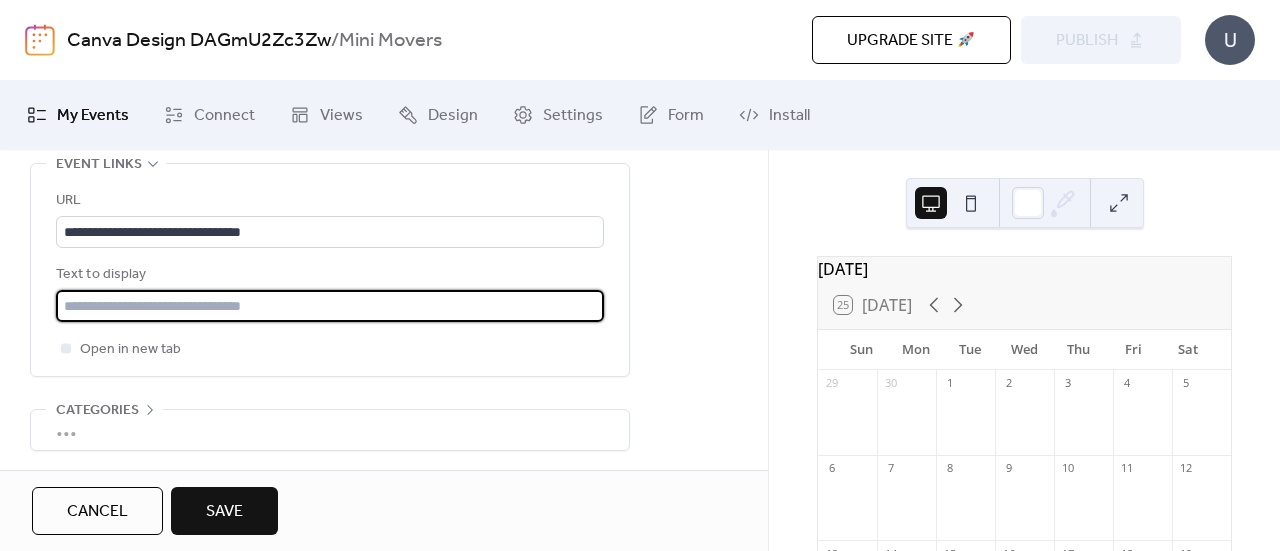 drag, startPoint x: 305, startPoint y: 299, endPoint x: 37, endPoint y: 299, distance: 268 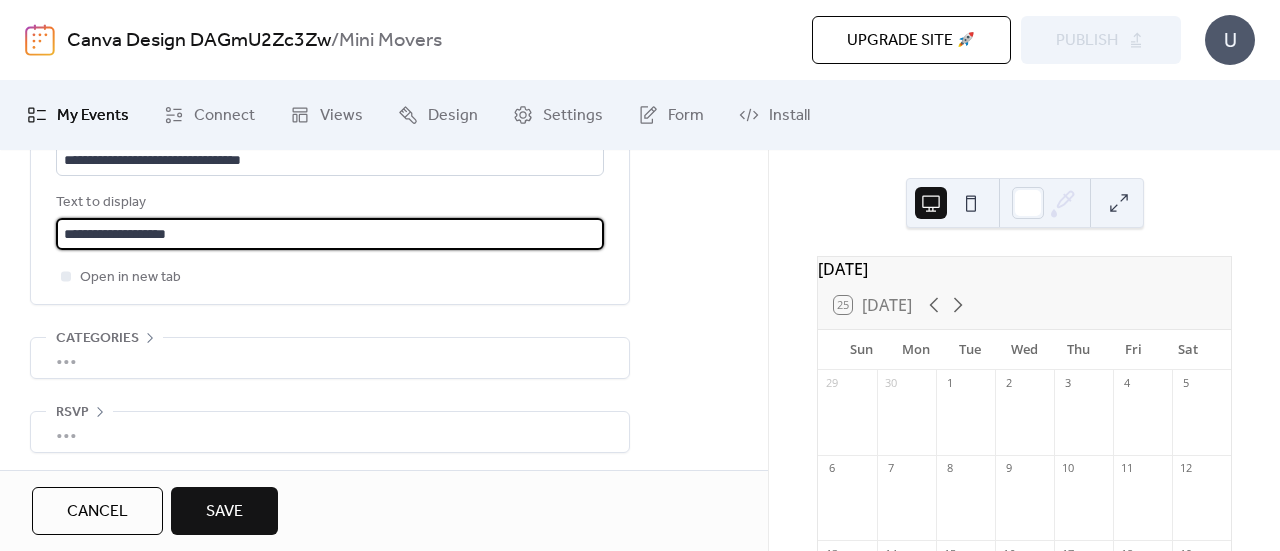 type on "**********" 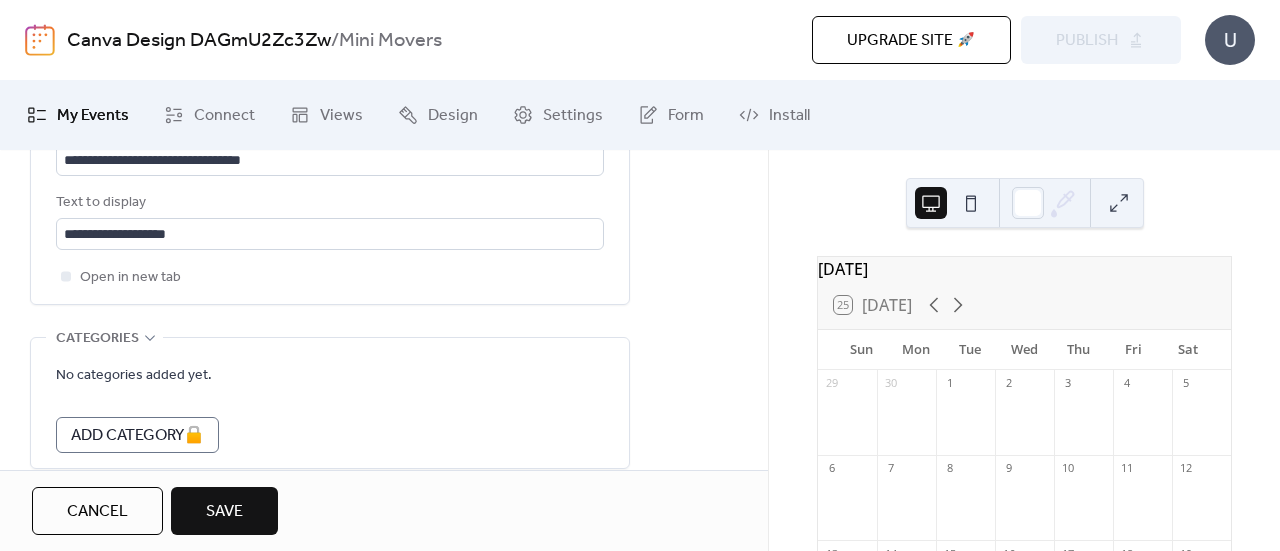 scroll, scrollTop: 1707, scrollLeft: 0, axis: vertical 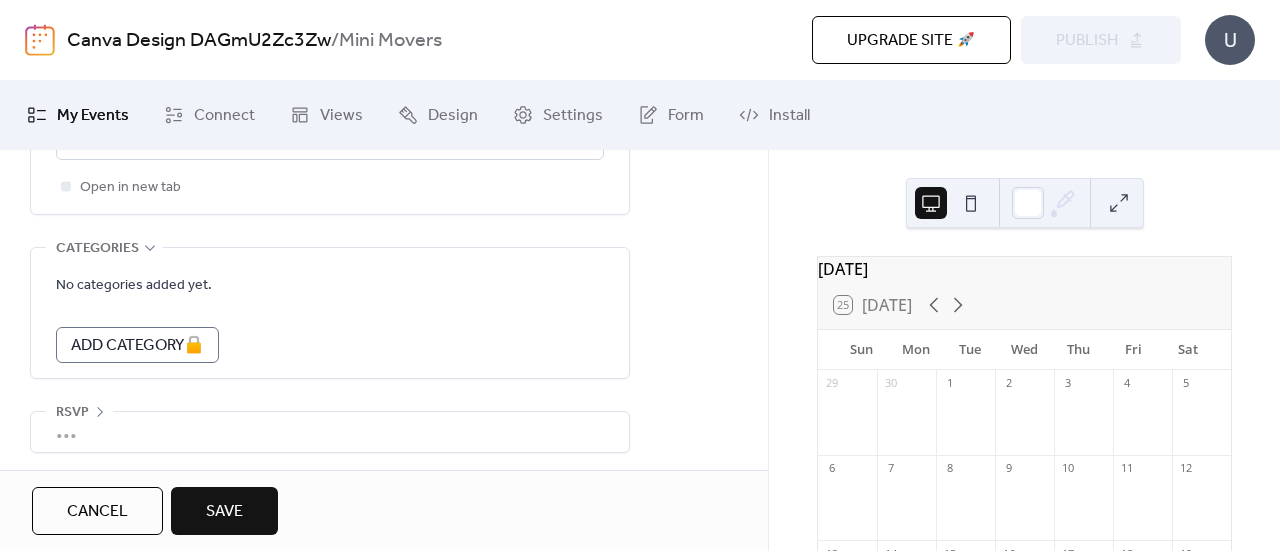 click on "•••" at bounding box center (330, 432) 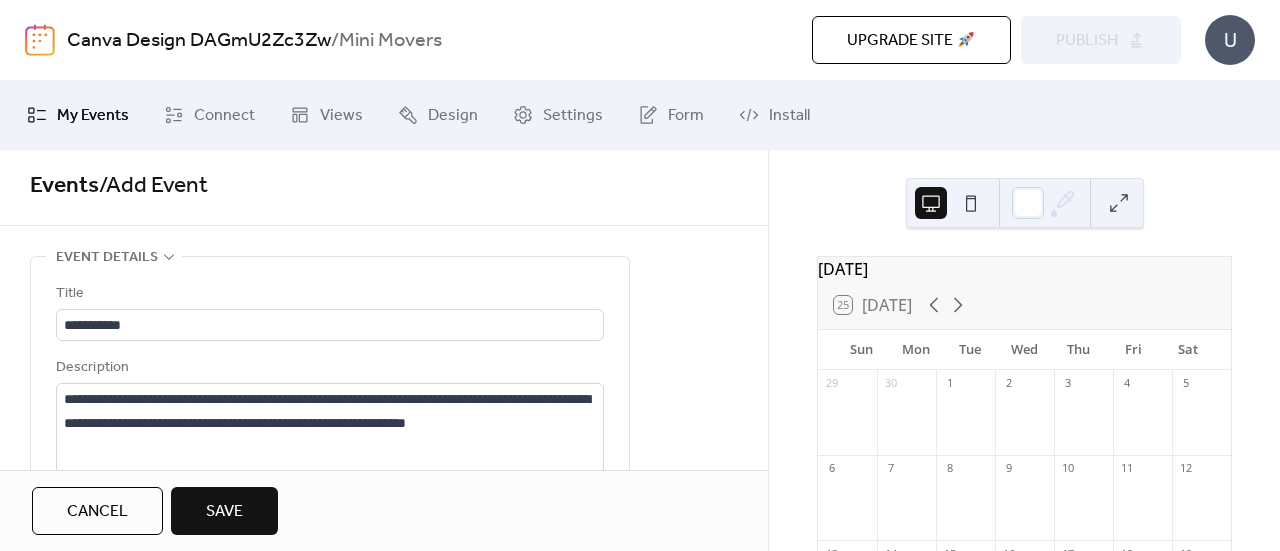 scroll, scrollTop: 0, scrollLeft: 0, axis: both 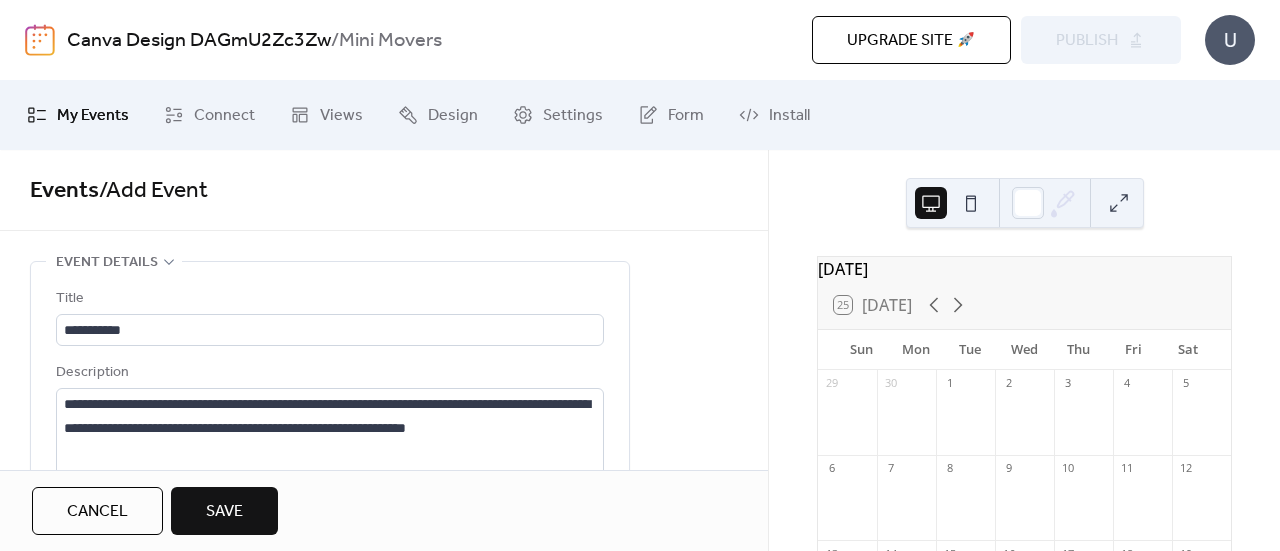 click on "Save" at bounding box center (224, 512) 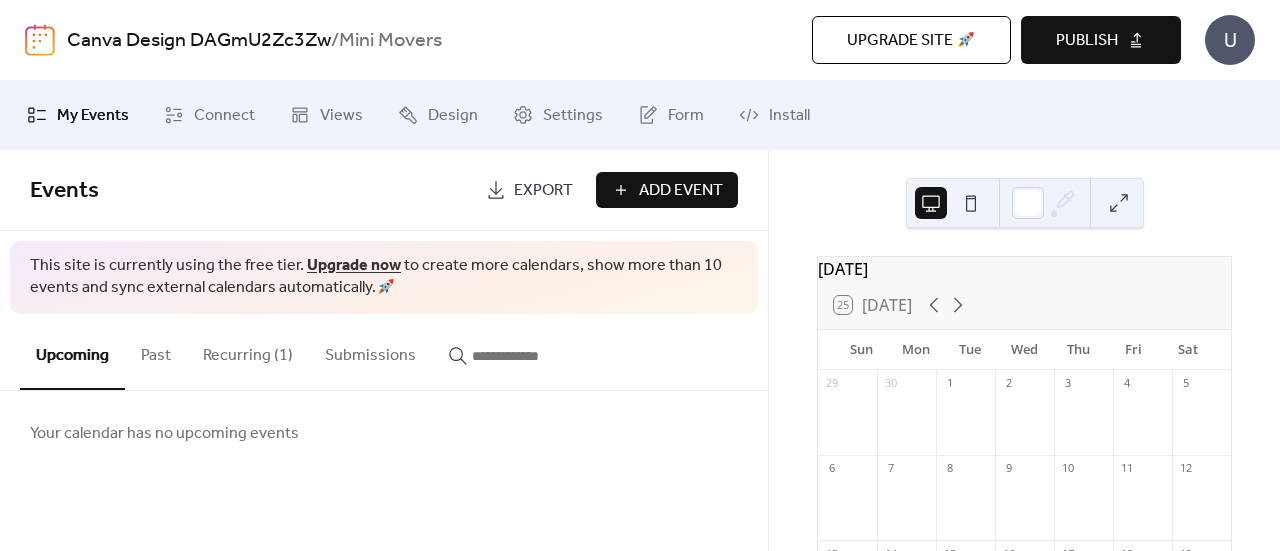 click on "Recurring (1)" at bounding box center (248, 351) 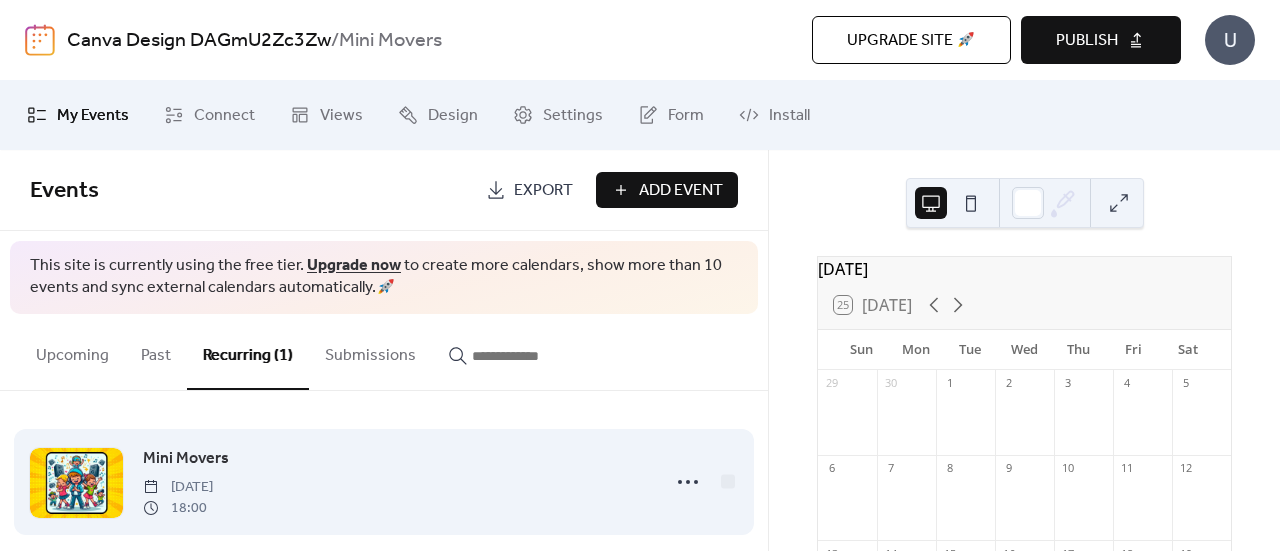 scroll, scrollTop: 21, scrollLeft: 0, axis: vertical 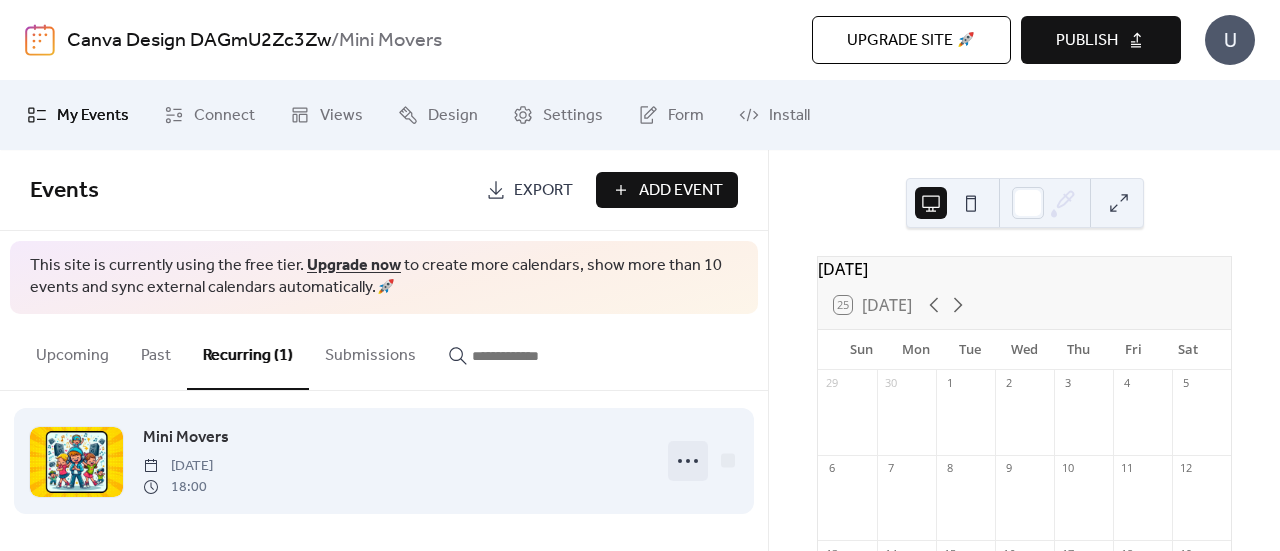 click 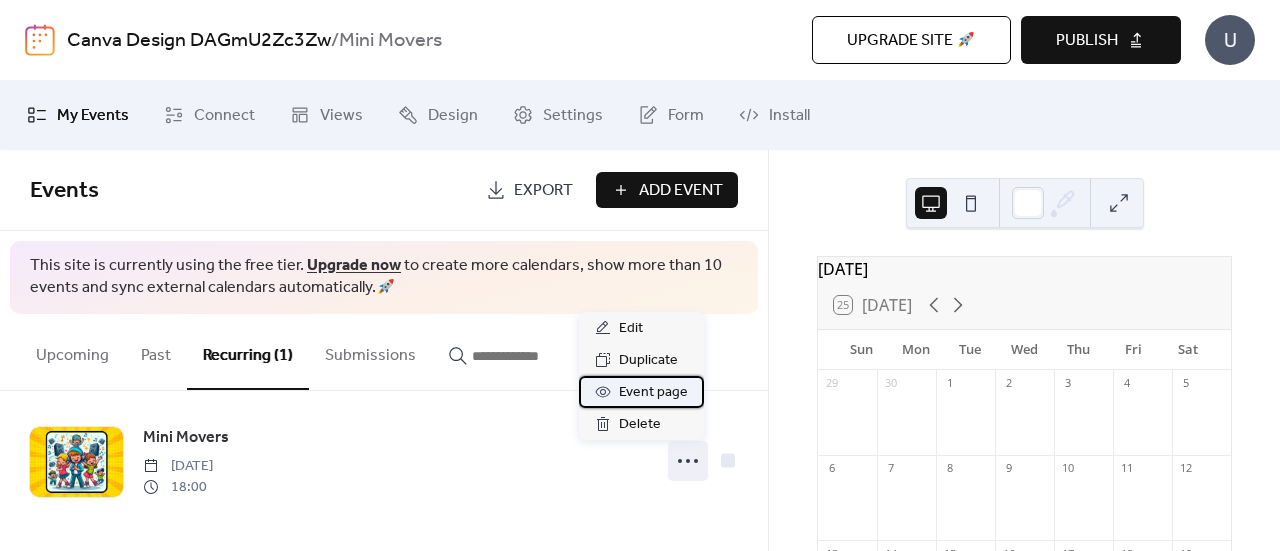 click on "Event page" at bounding box center (653, 393) 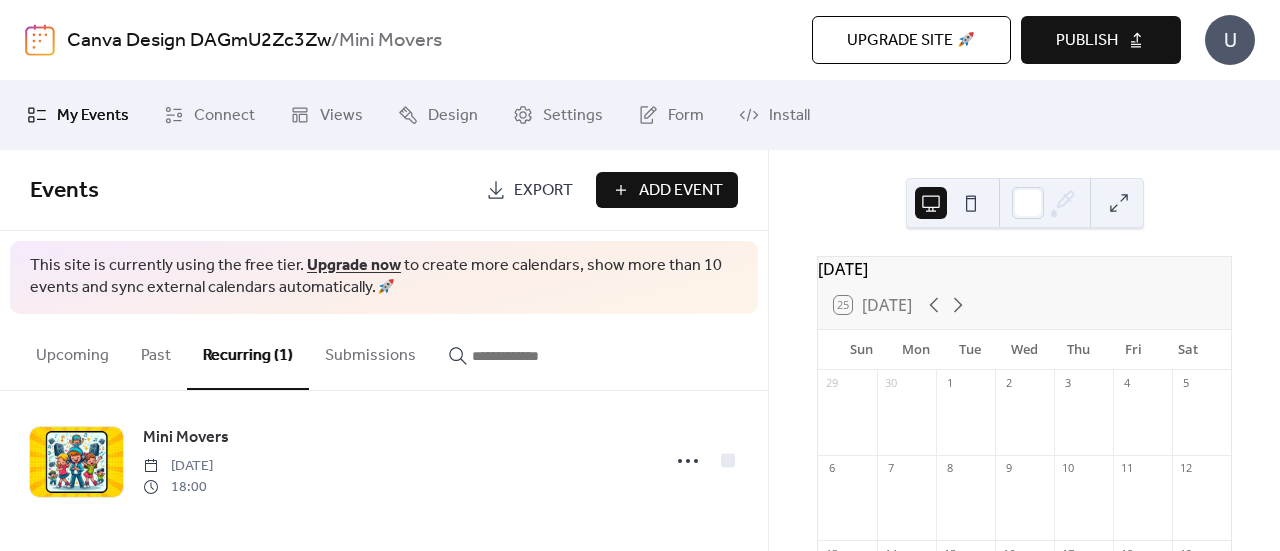 click on "Publish" at bounding box center (1087, 41) 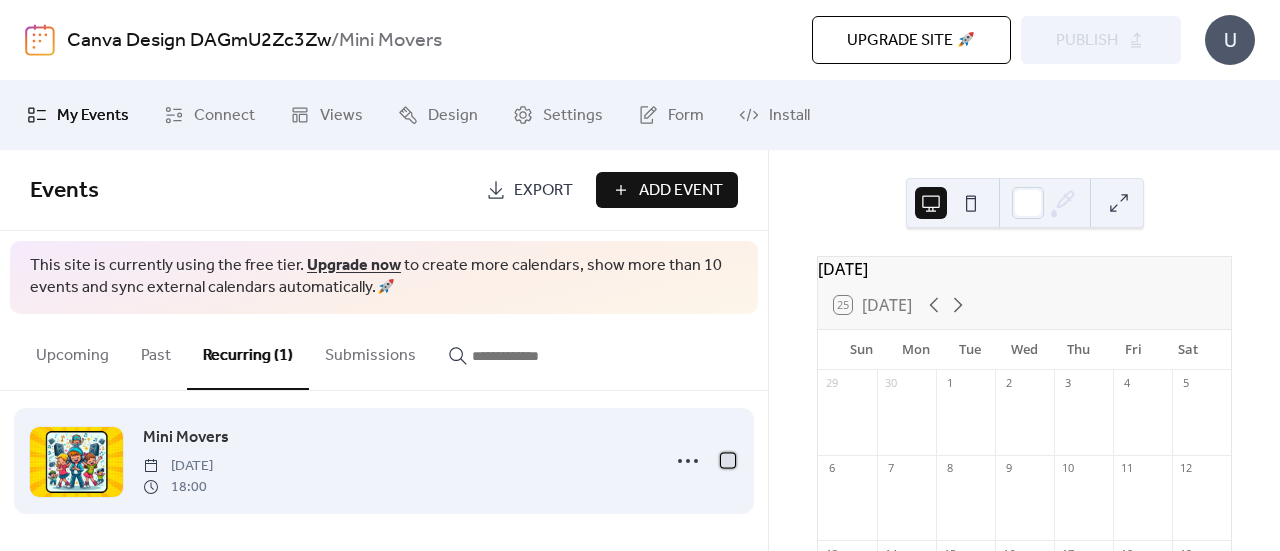 click at bounding box center [728, 460] 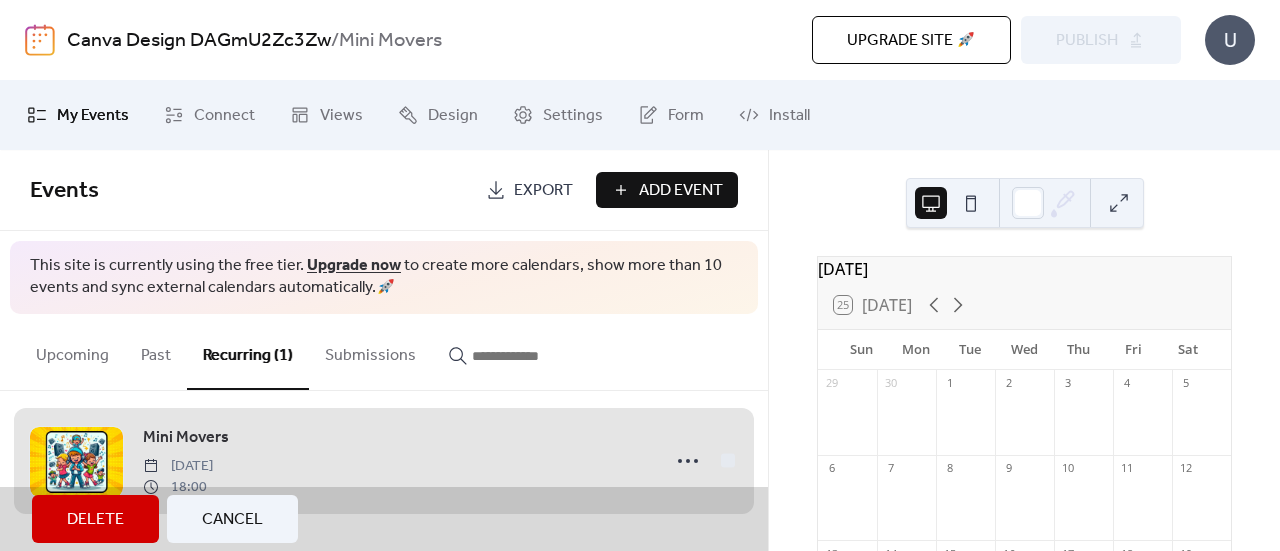click on "Mini Movers Tuesday, July 29, 2025 18:00" at bounding box center (384, 461) 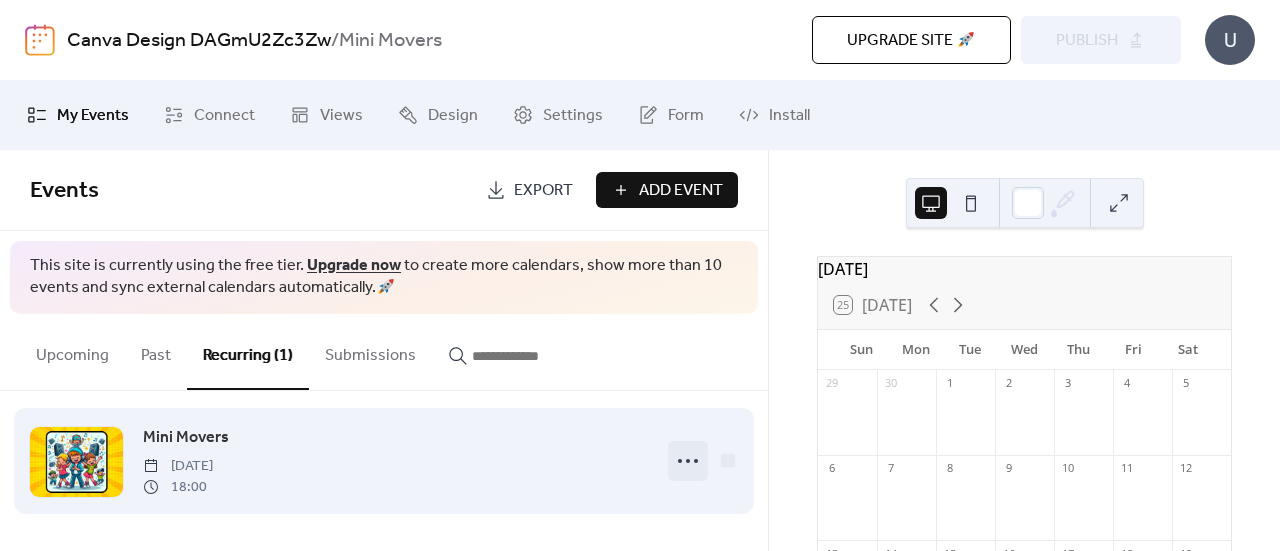 click 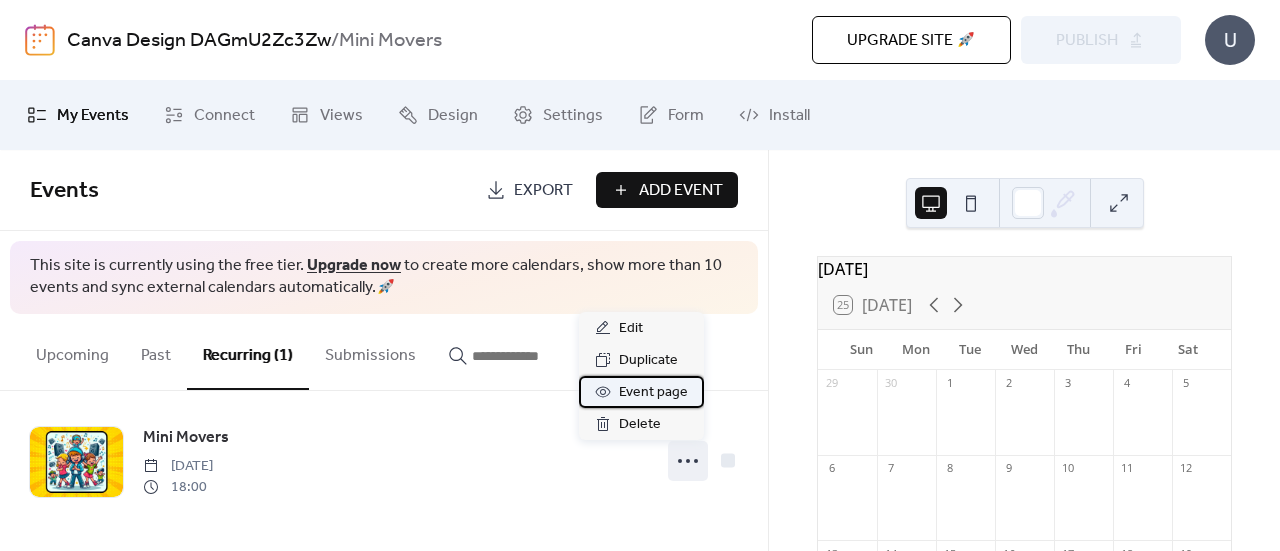 click on "Event page" at bounding box center (653, 393) 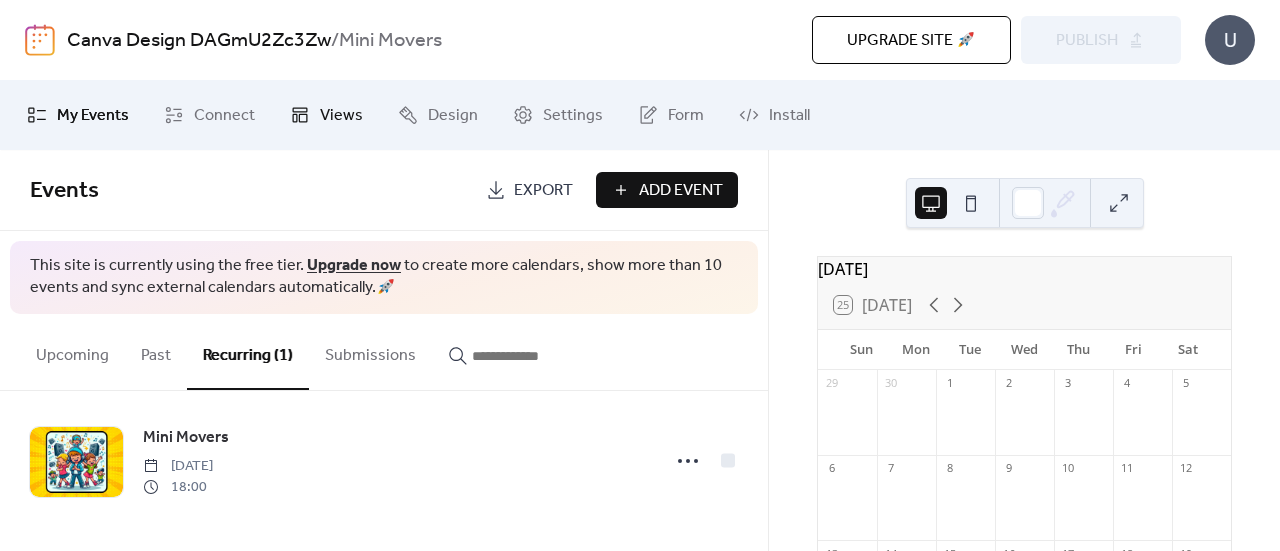 click on "Views" at bounding box center [341, 116] 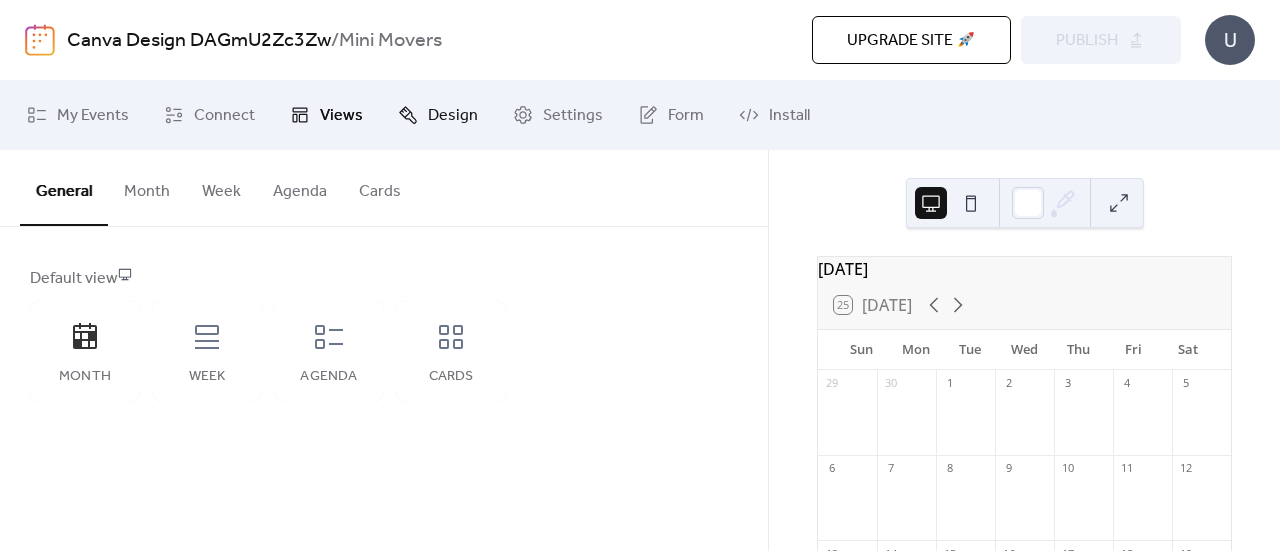 click on "Design" at bounding box center [453, 116] 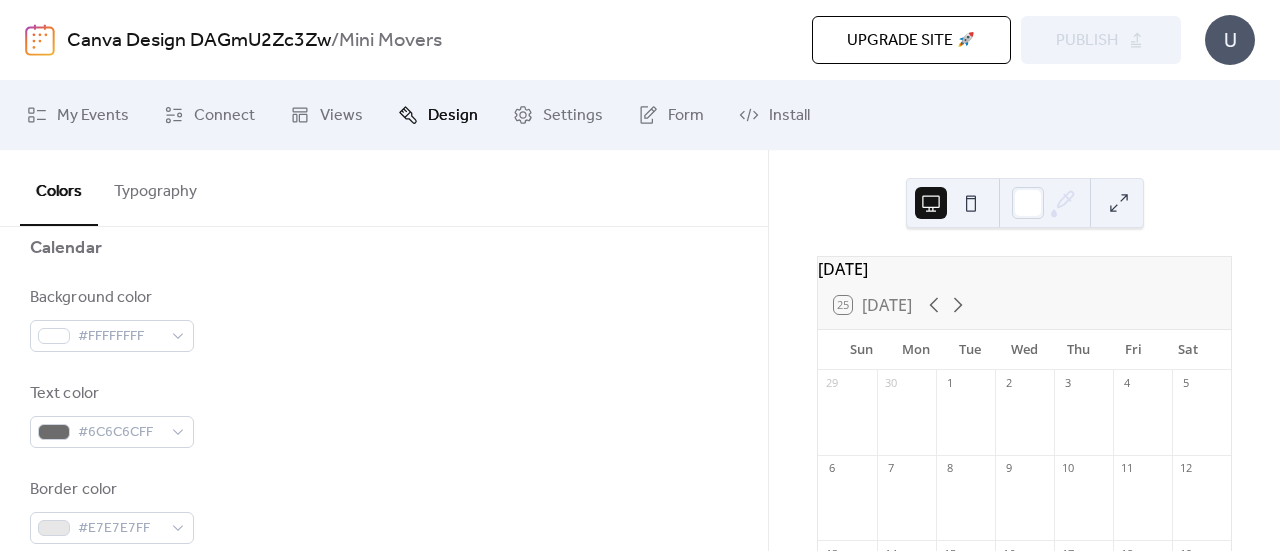 scroll, scrollTop: 0, scrollLeft: 0, axis: both 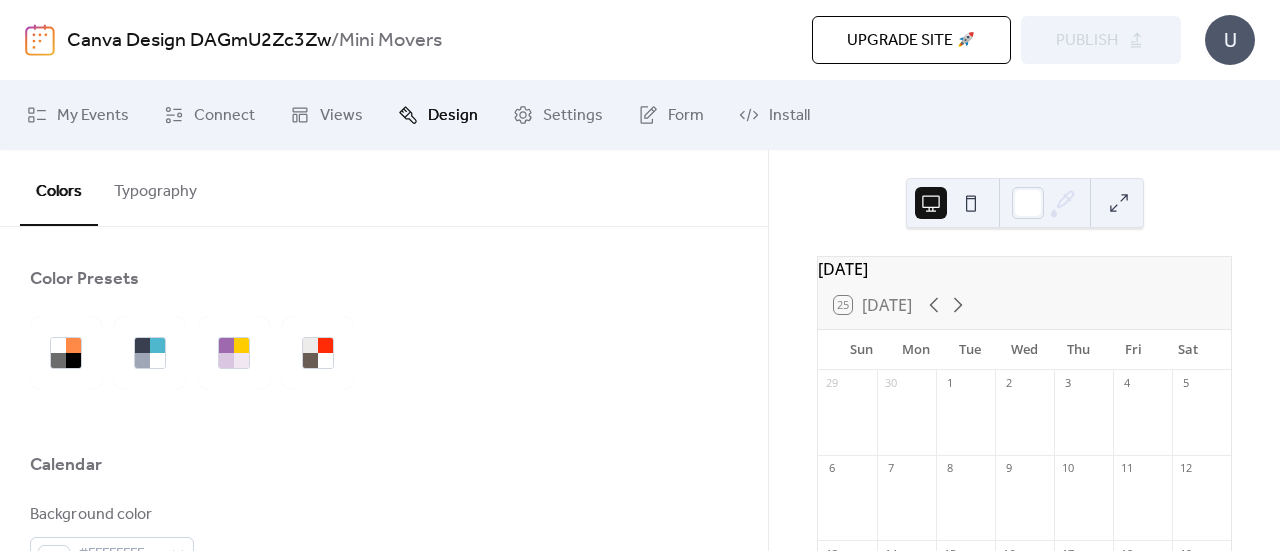 click on "U" at bounding box center (1230, 40) 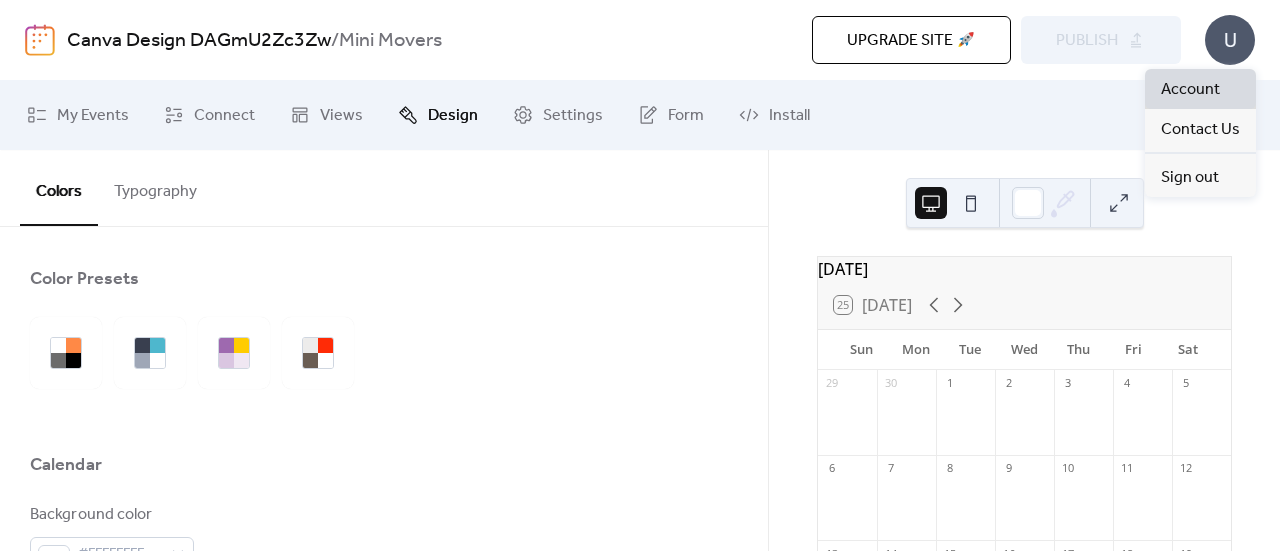 click on "Account" at bounding box center [1190, 90] 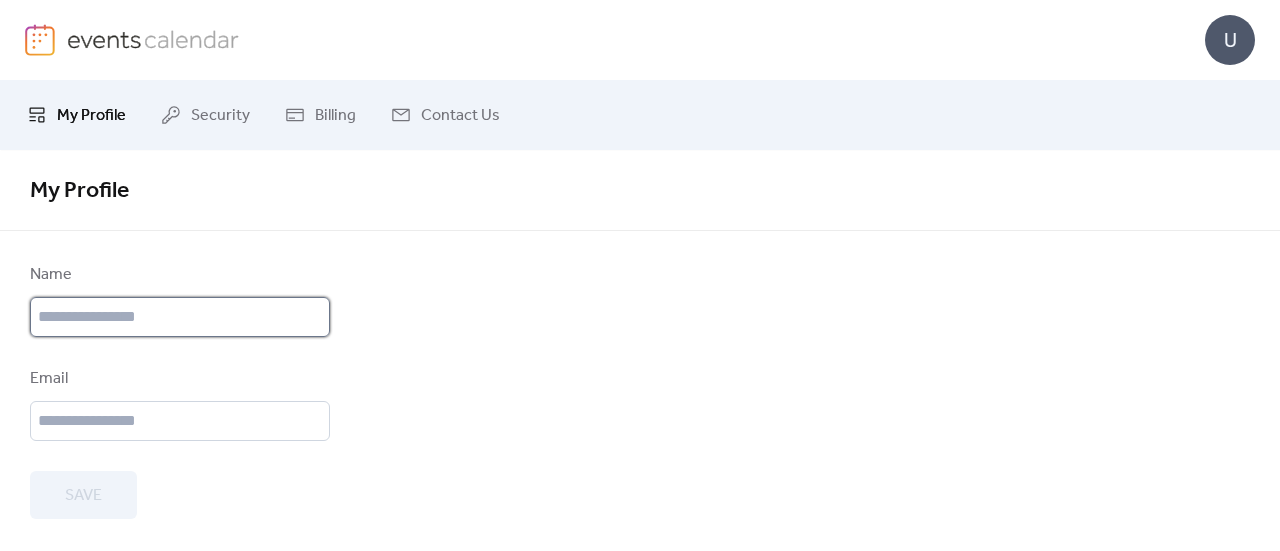click at bounding box center [180, 317] 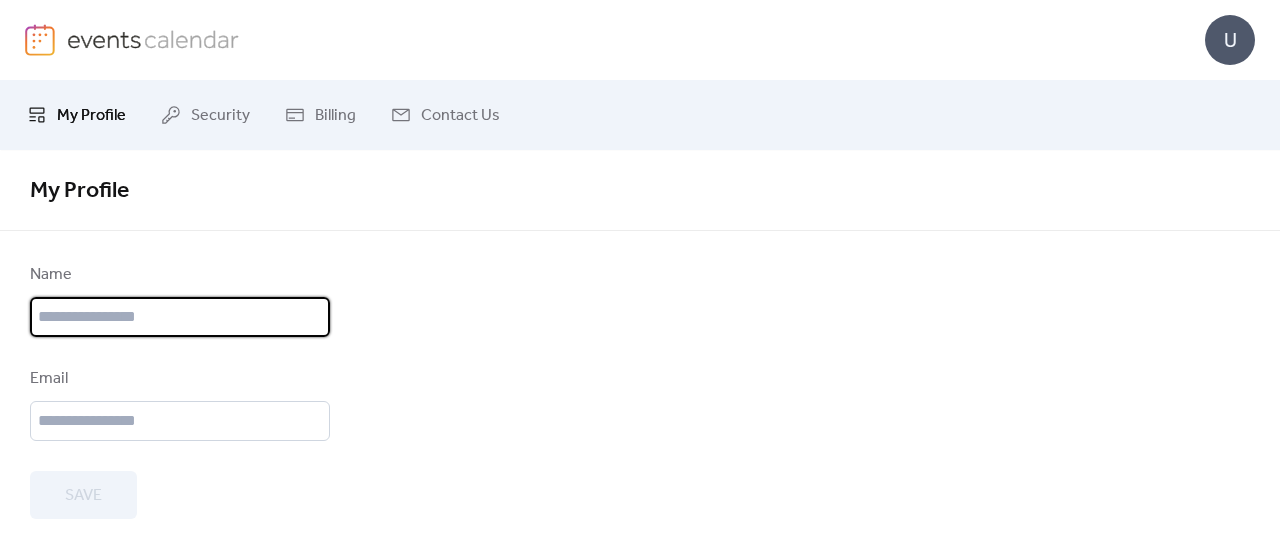 type on "**********" 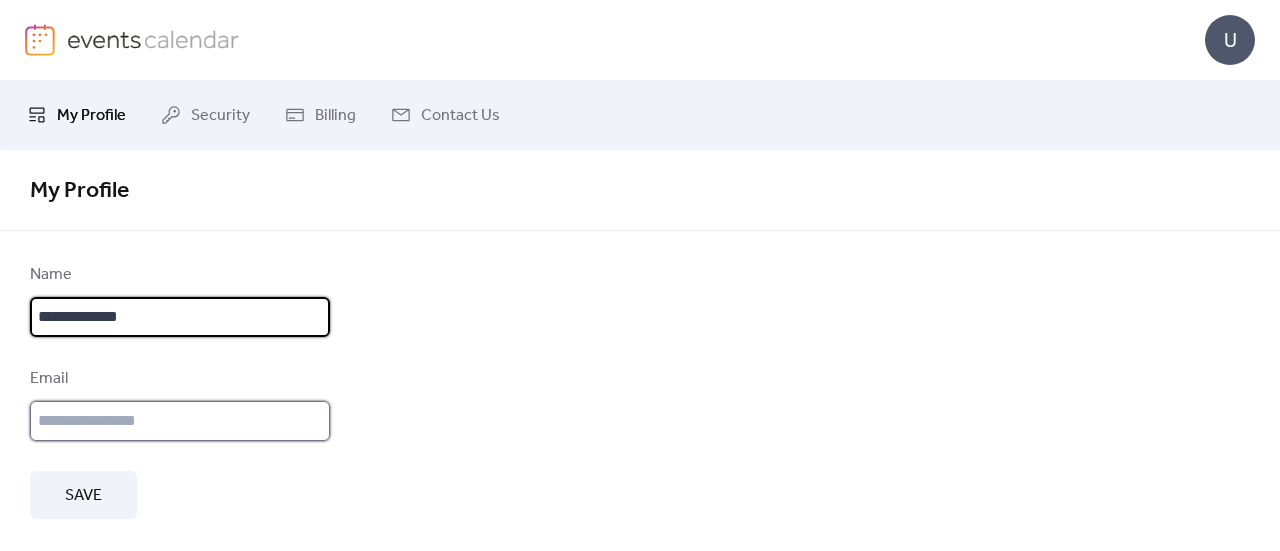 click at bounding box center [180, 421] 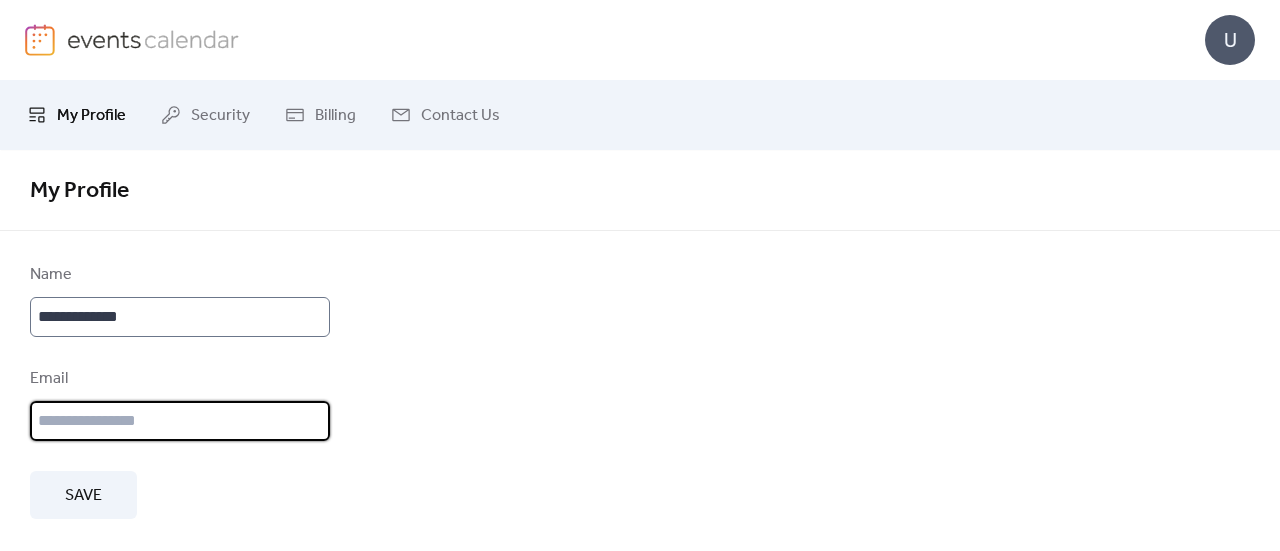 type on "**********" 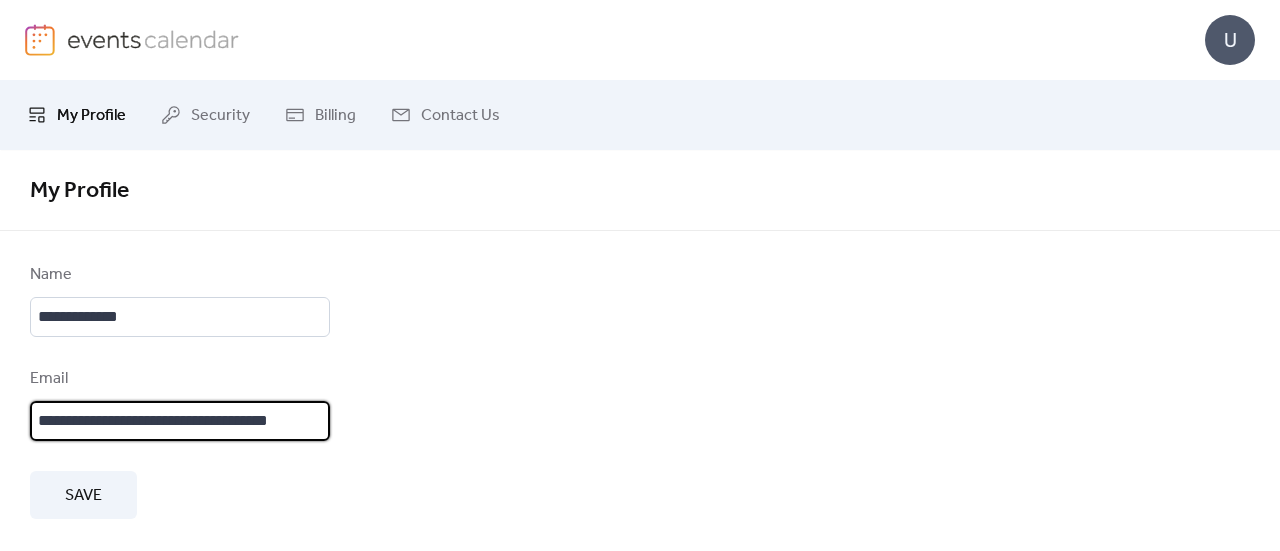 click on "Save" at bounding box center [83, 495] 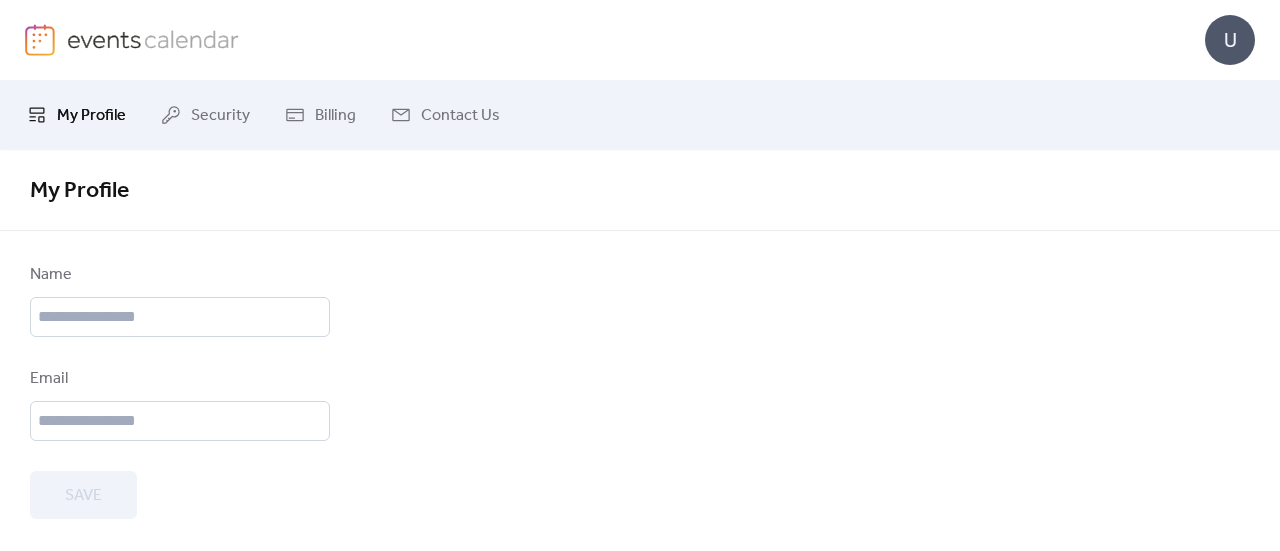 type on "**********" 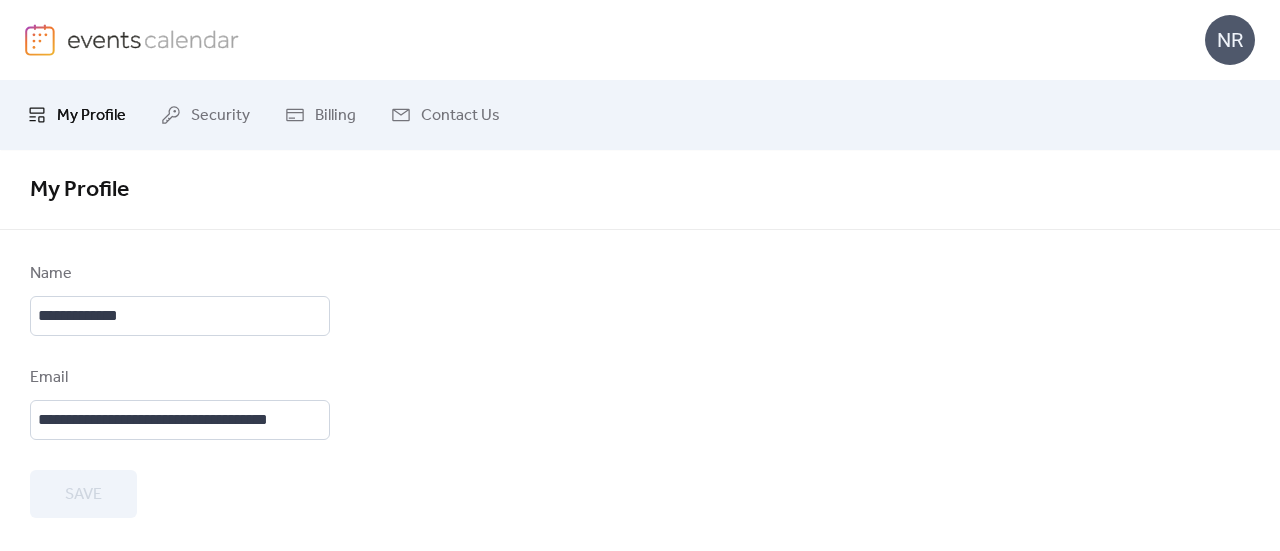scroll, scrollTop: 0, scrollLeft: 0, axis: both 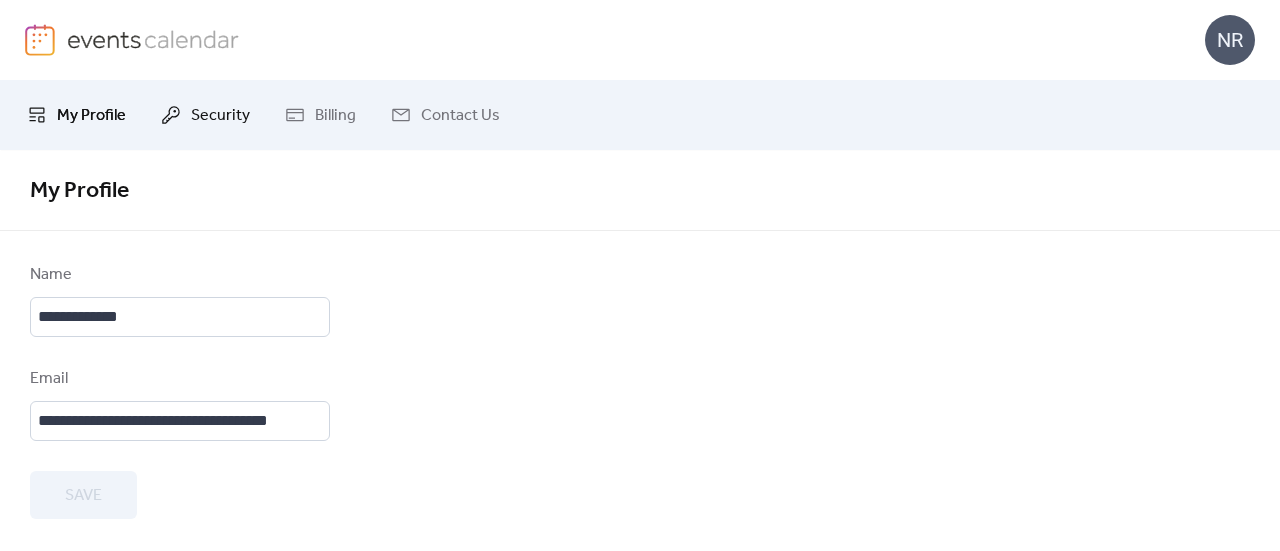 click on "Security" at bounding box center [205, 115] 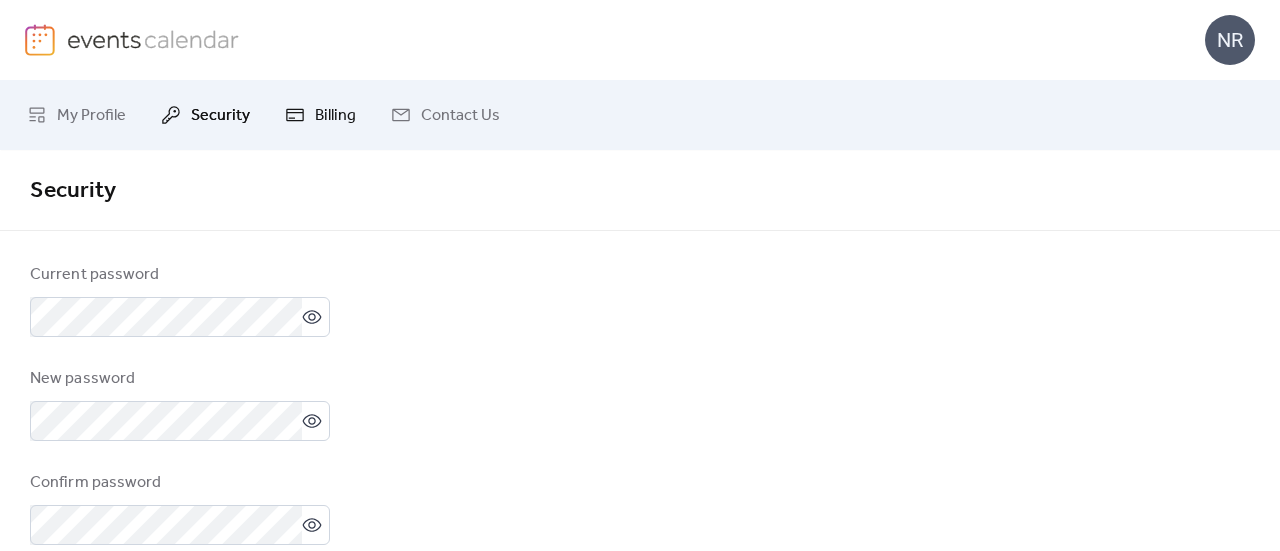 click on "Billing" at bounding box center (335, 116) 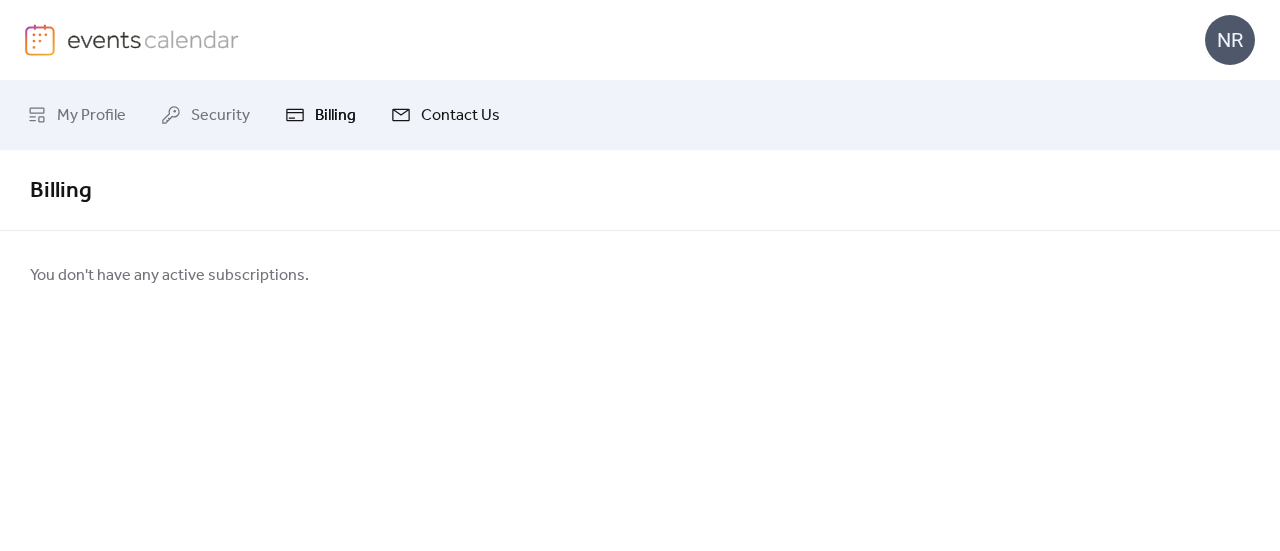 click on "Contact Us" at bounding box center (460, 116) 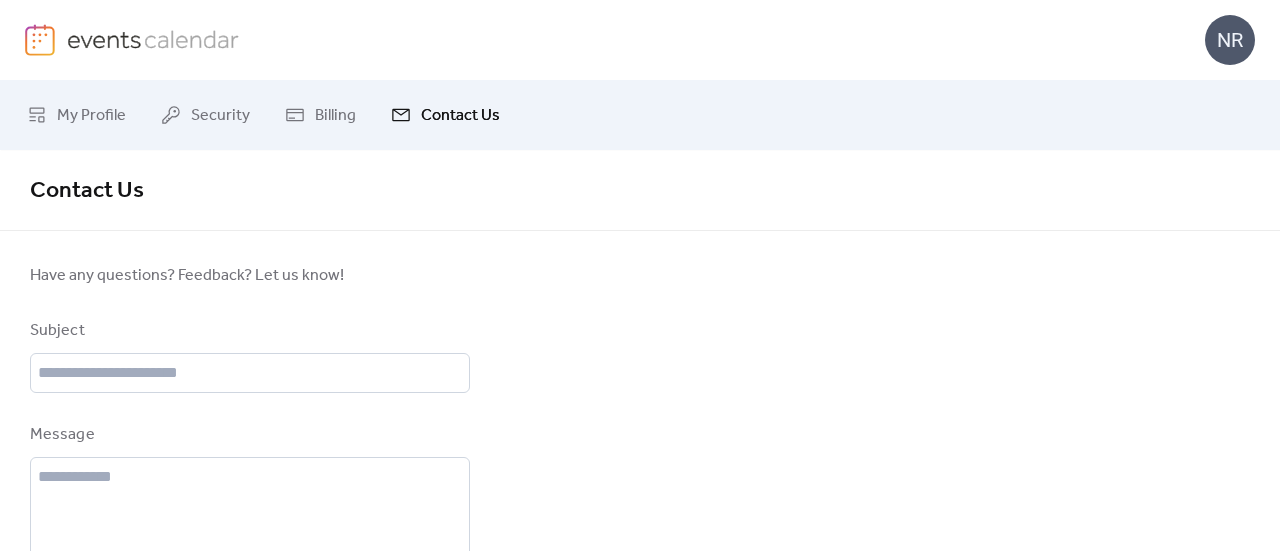 click on "NR" at bounding box center (1230, 40) 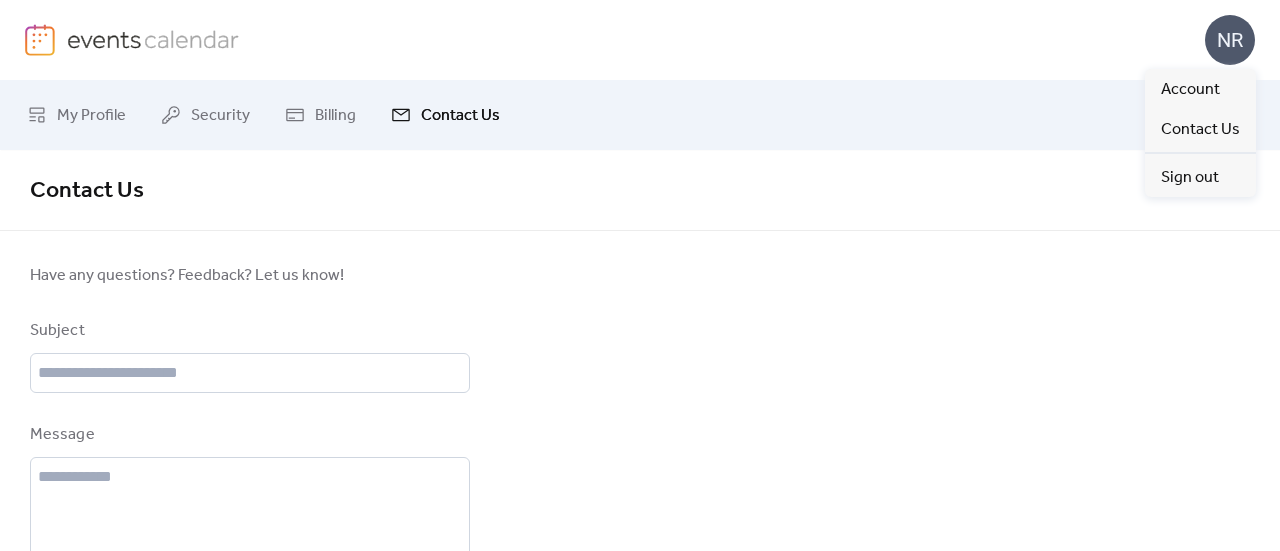 click on "NR" at bounding box center [1230, 40] 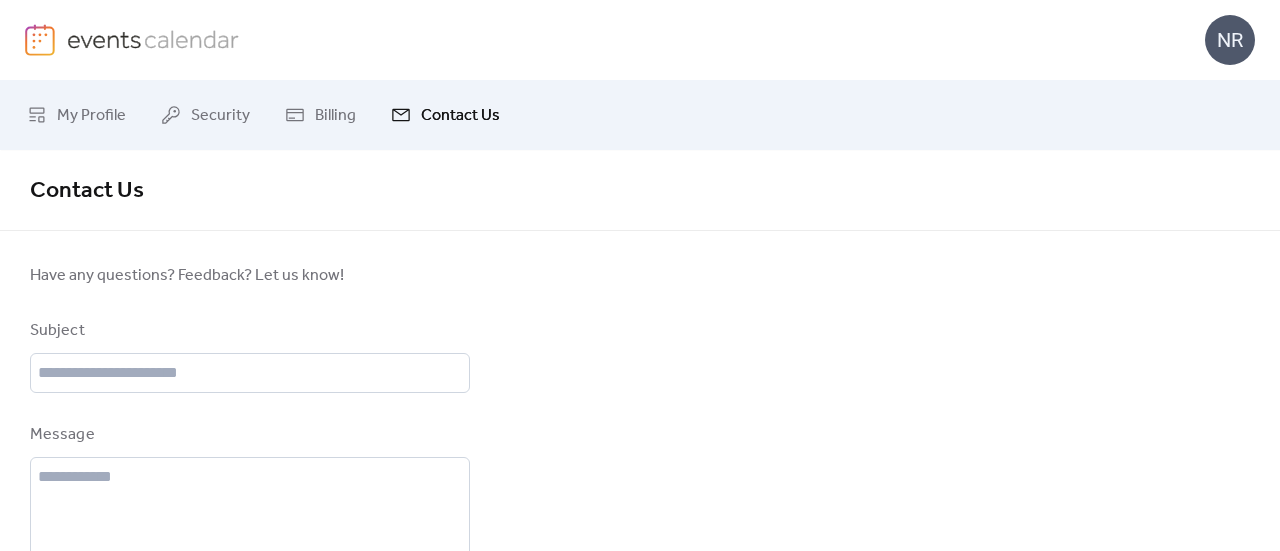 click at bounding box center (40, 40) 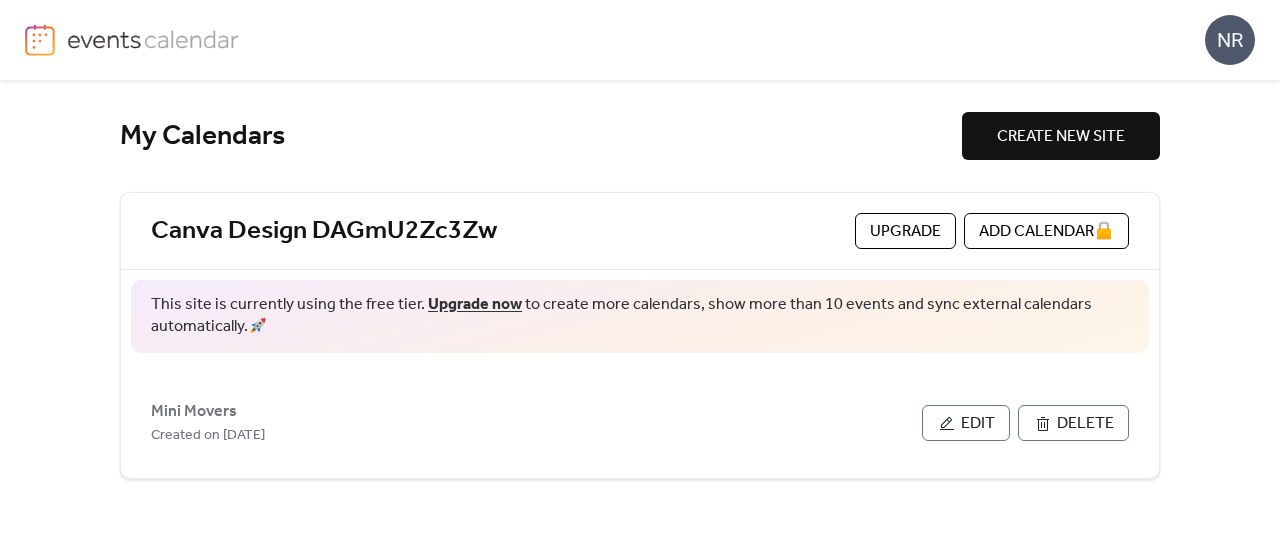 click on "Upgrade now" at bounding box center [475, 304] 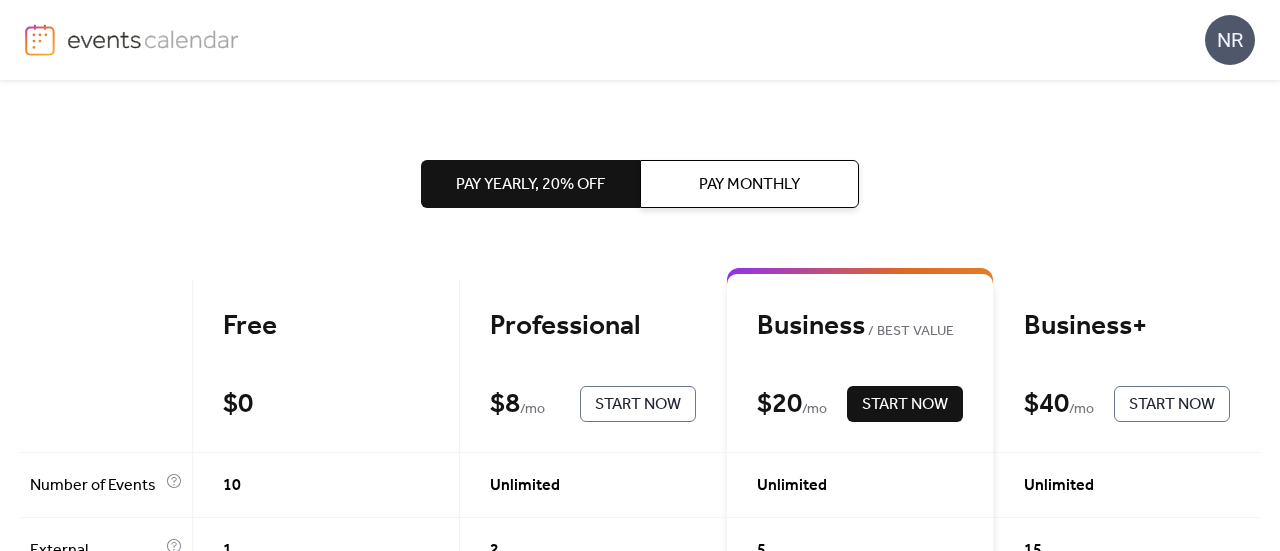 scroll, scrollTop: 0, scrollLeft: 0, axis: both 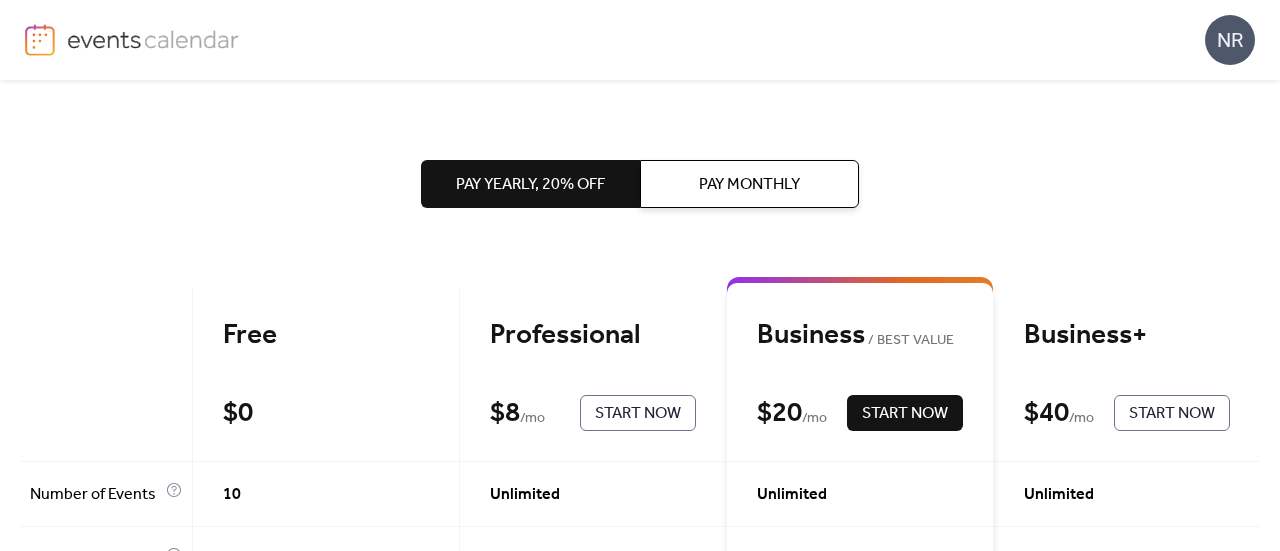 click on "Professional" at bounding box center [593, 335] 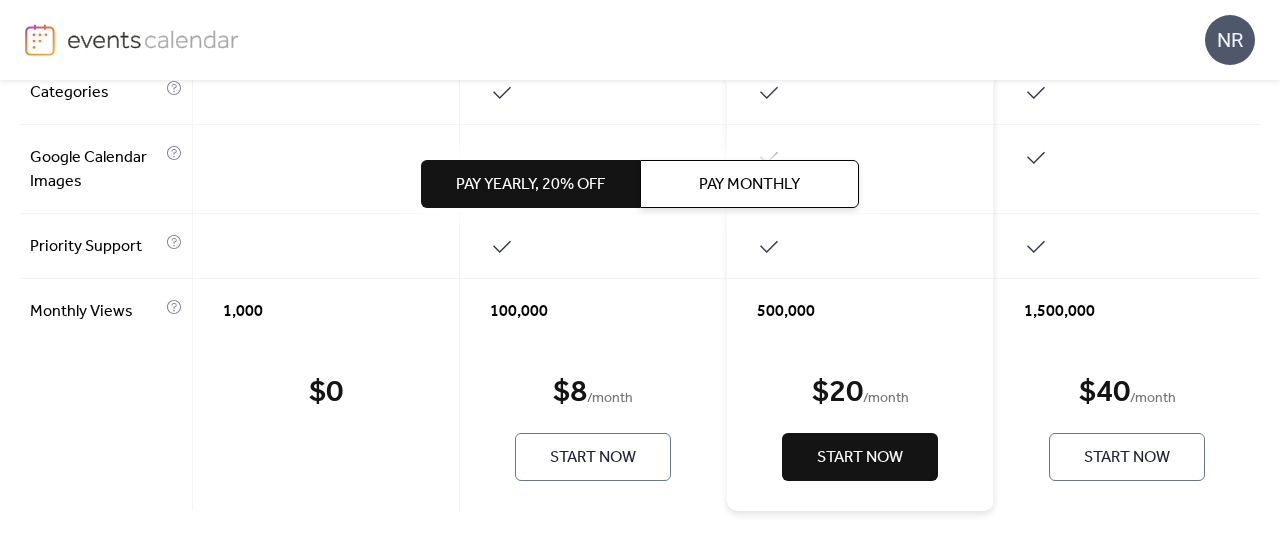 scroll, scrollTop: 1512, scrollLeft: 0, axis: vertical 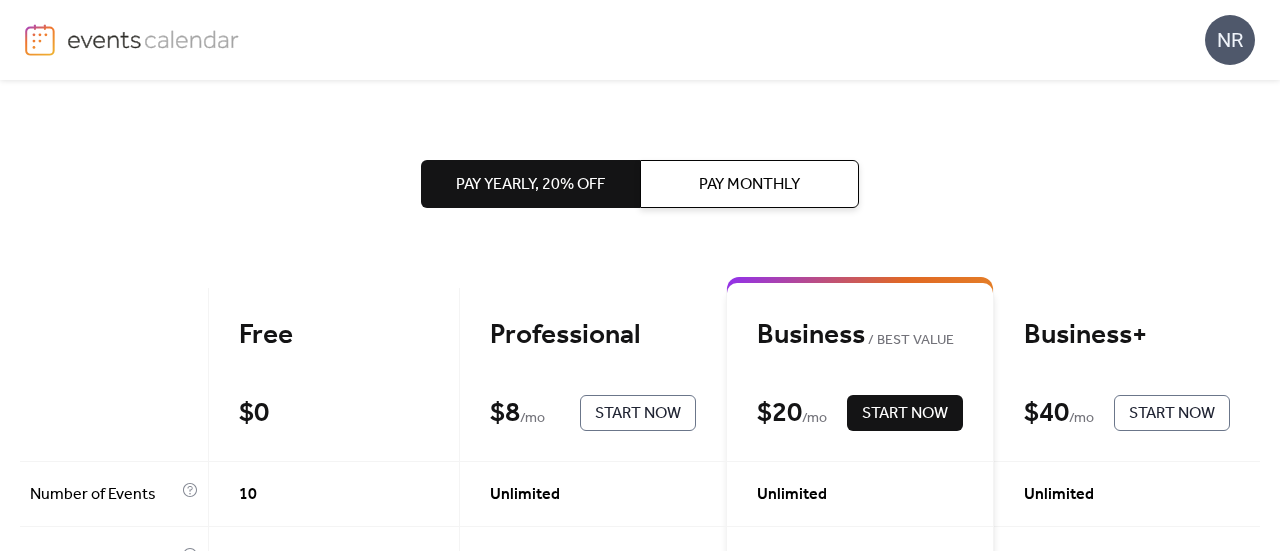 click on "Pay Monthly" at bounding box center [749, 184] 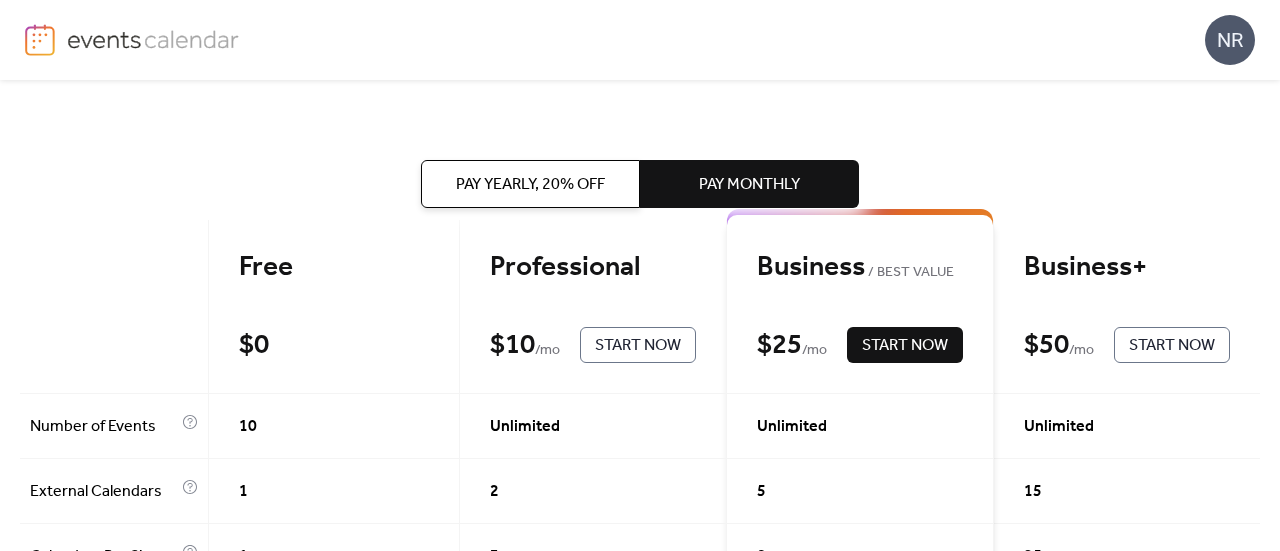 scroll, scrollTop: 100, scrollLeft: 0, axis: vertical 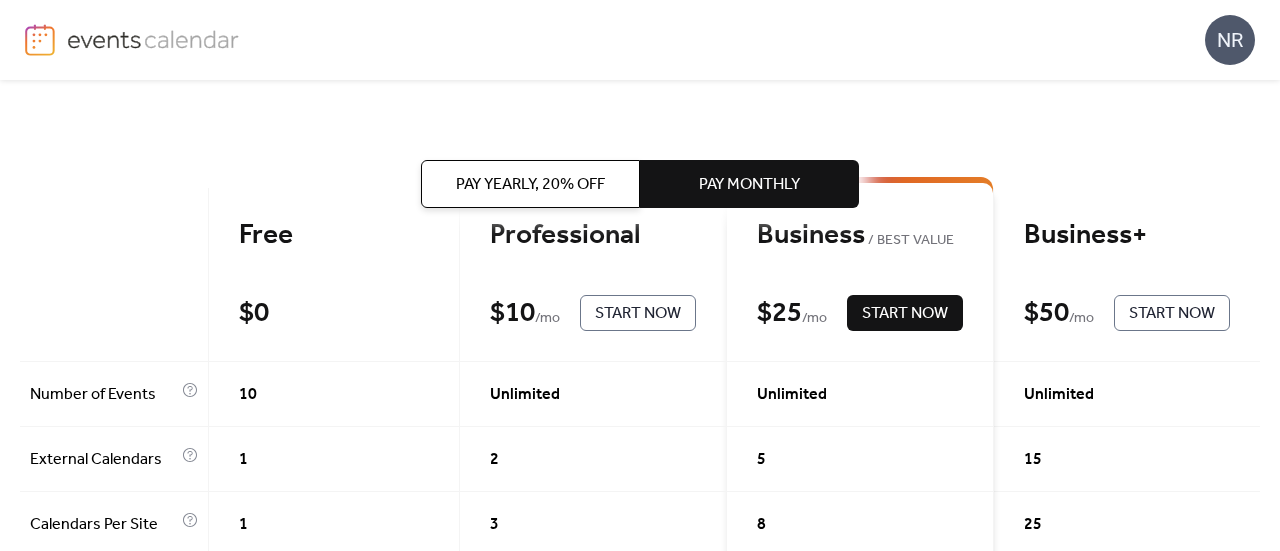 click on "Start Now" at bounding box center (638, 314) 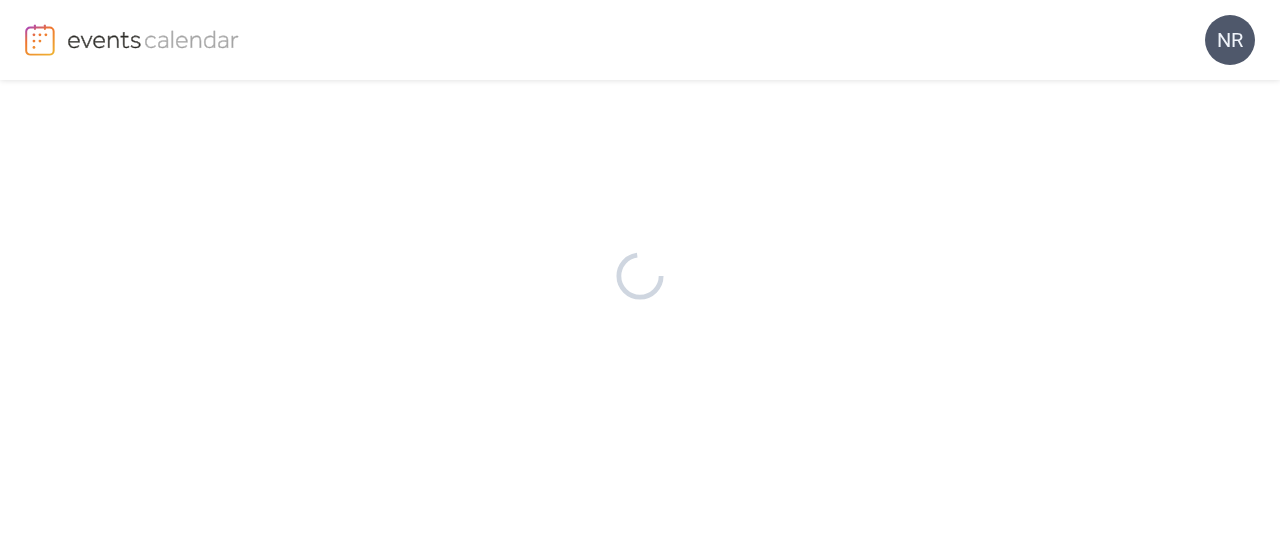 scroll, scrollTop: 0, scrollLeft: 0, axis: both 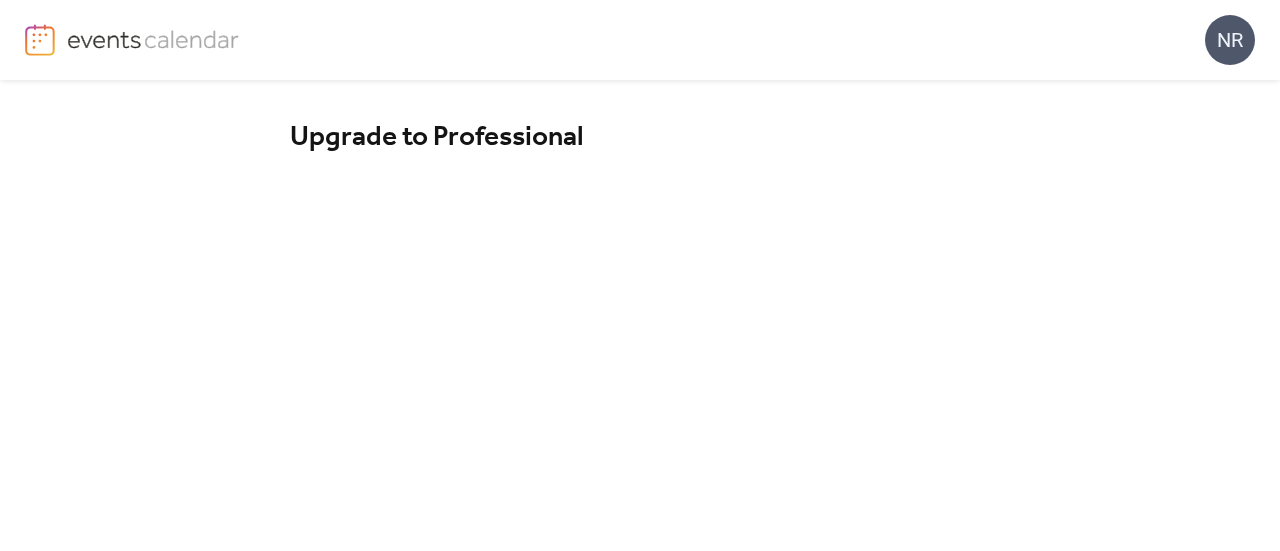 click on "Upgrade to Professional Subscribe for $10/month" at bounding box center [640, 396] 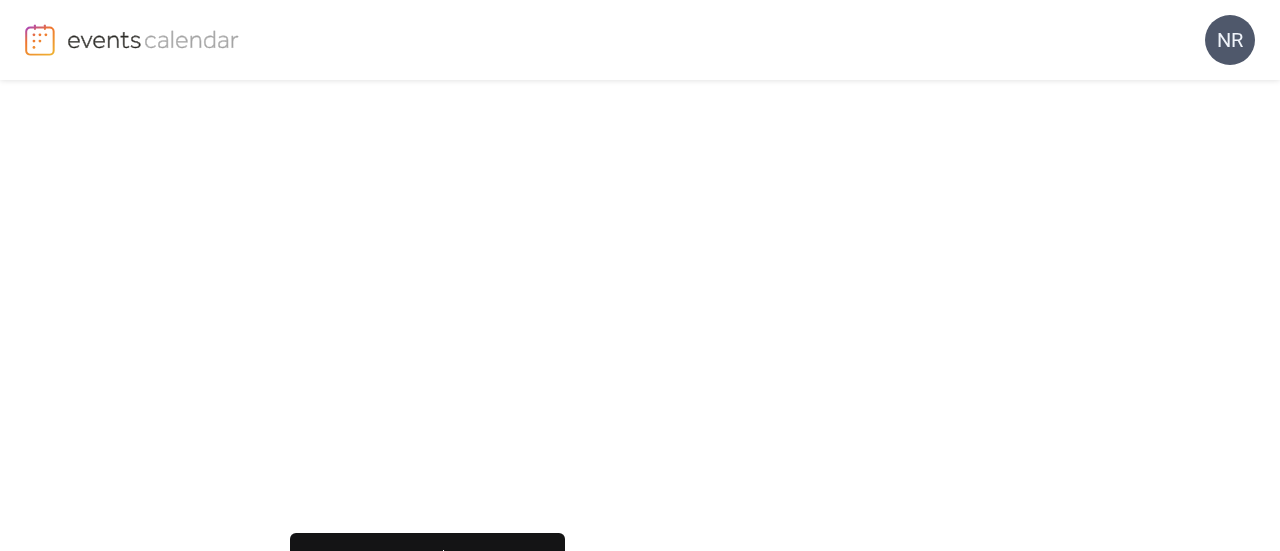 scroll, scrollTop: 449, scrollLeft: 0, axis: vertical 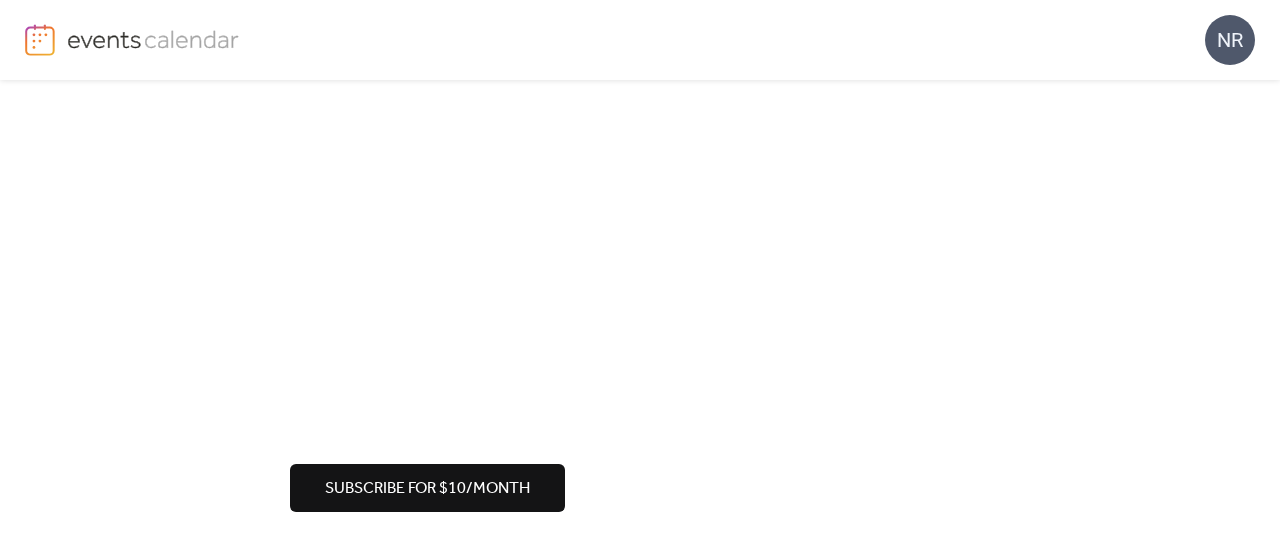 click on "Subscribe for $10/month" at bounding box center (427, 489) 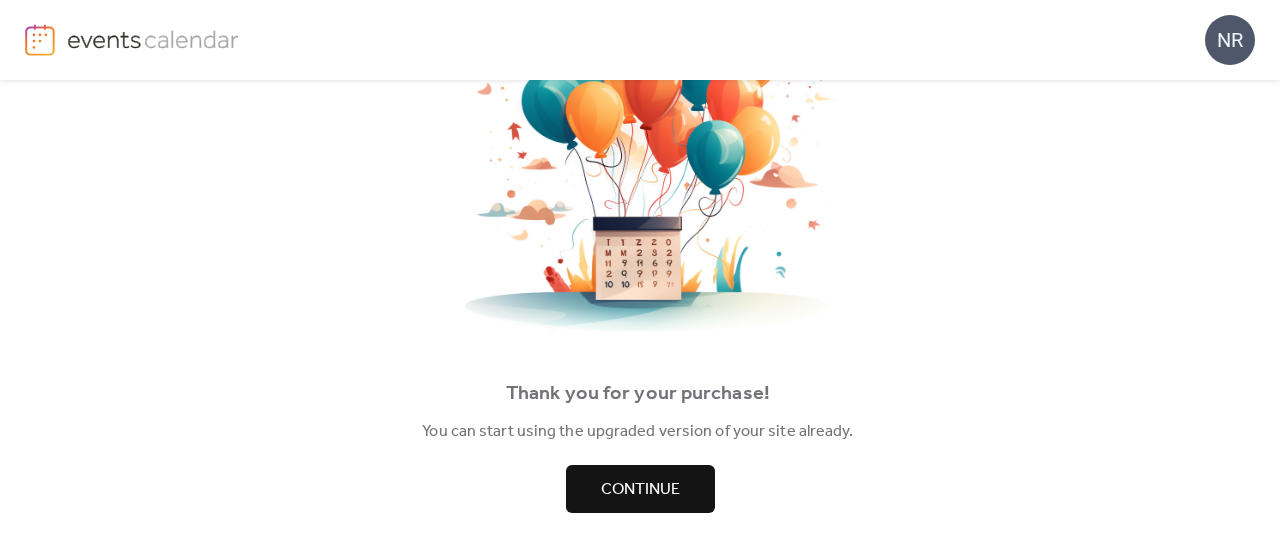 scroll, scrollTop: 180, scrollLeft: 0, axis: vertical 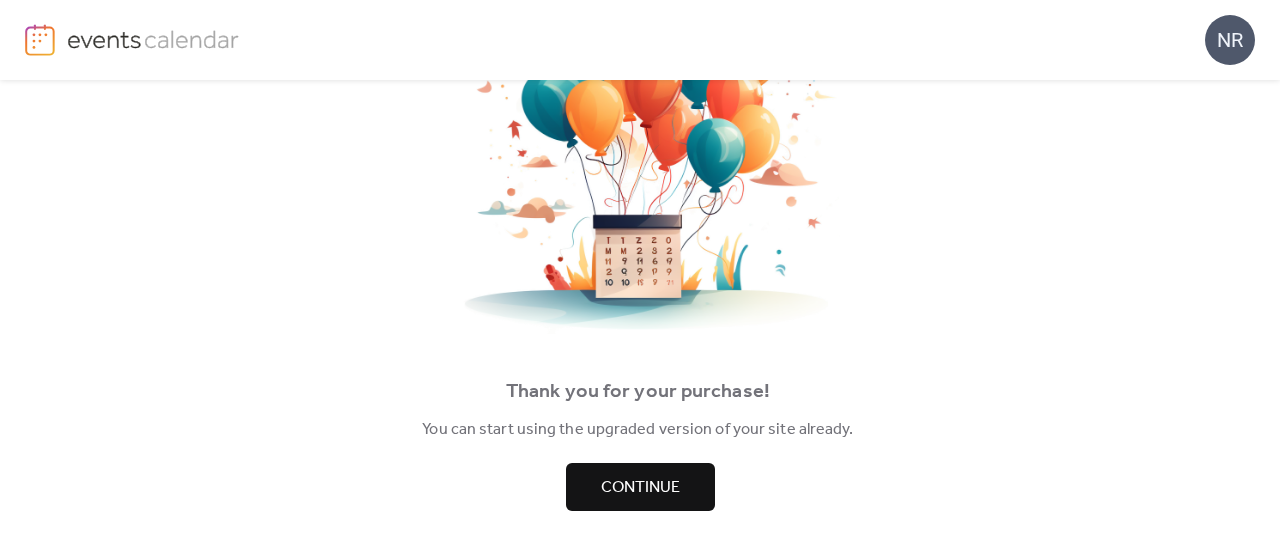 click on "Continue" at bounding box center (640, 487) 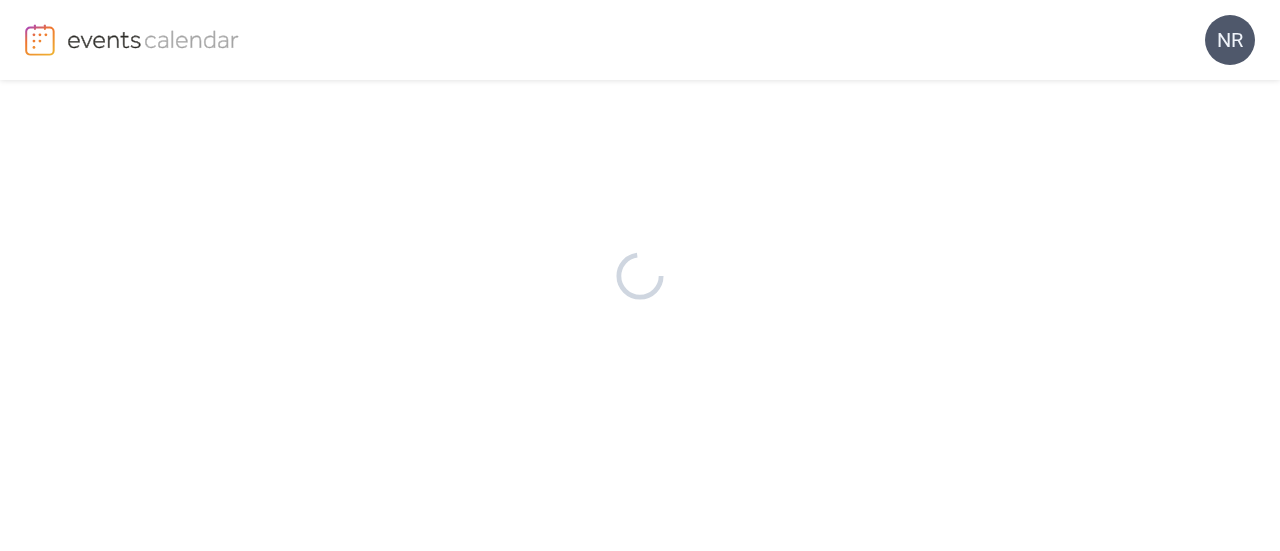 scroll, scrollTop: 0, scrollLeft: 0, axis: both 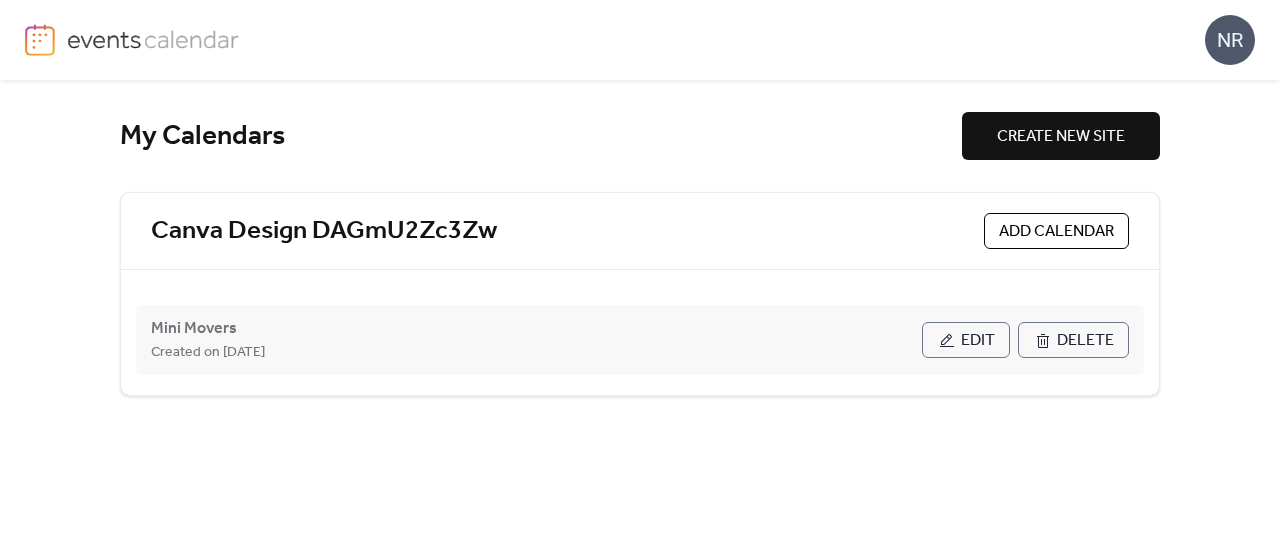 click on "Edit" at bounding box center [978, 341] 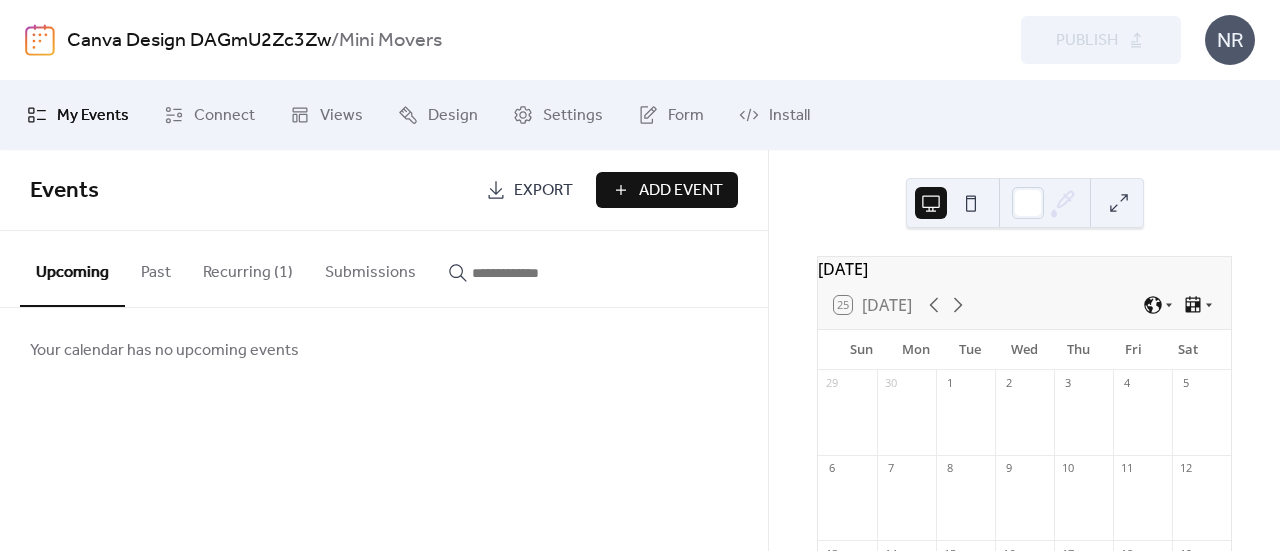 click on "Recurring (1)" at bounding box center [248, 268] 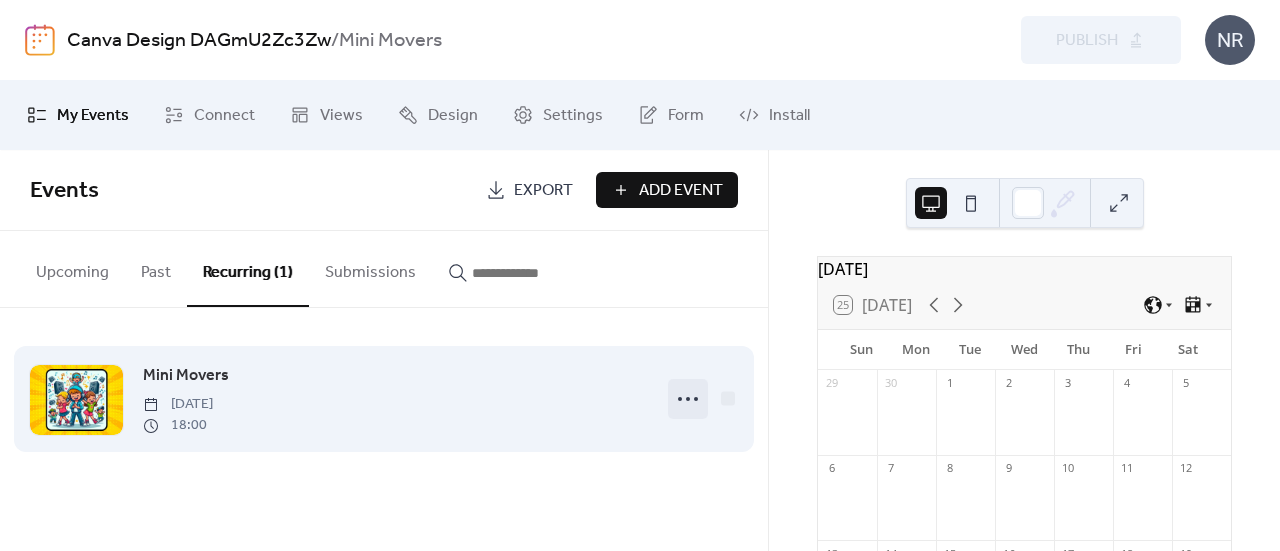 click 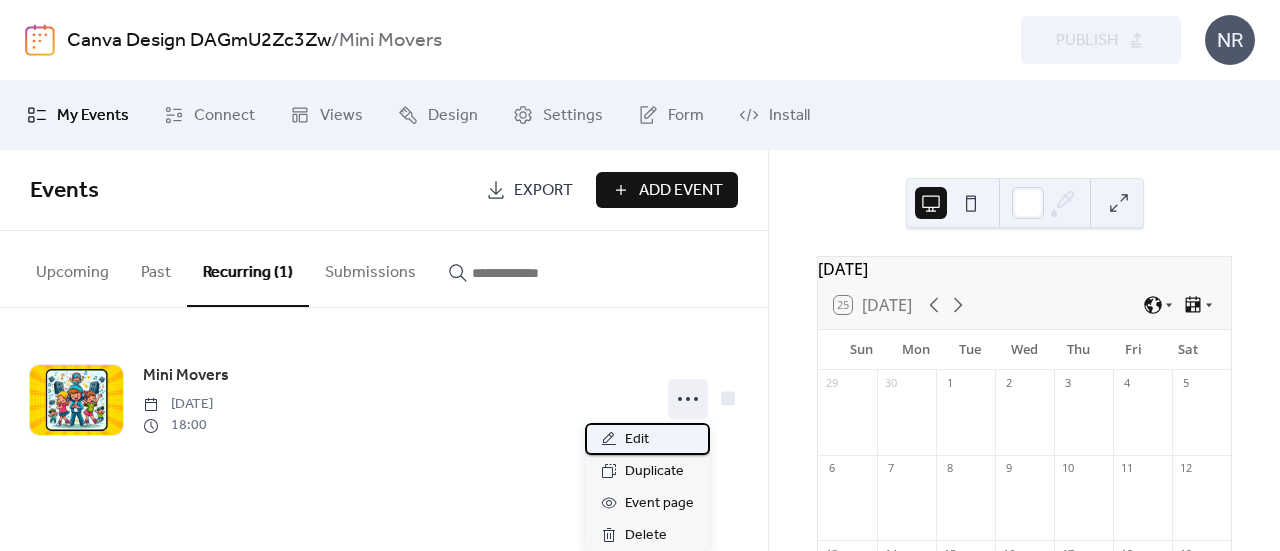 click on "Edit" at bounding box center [647, 439] 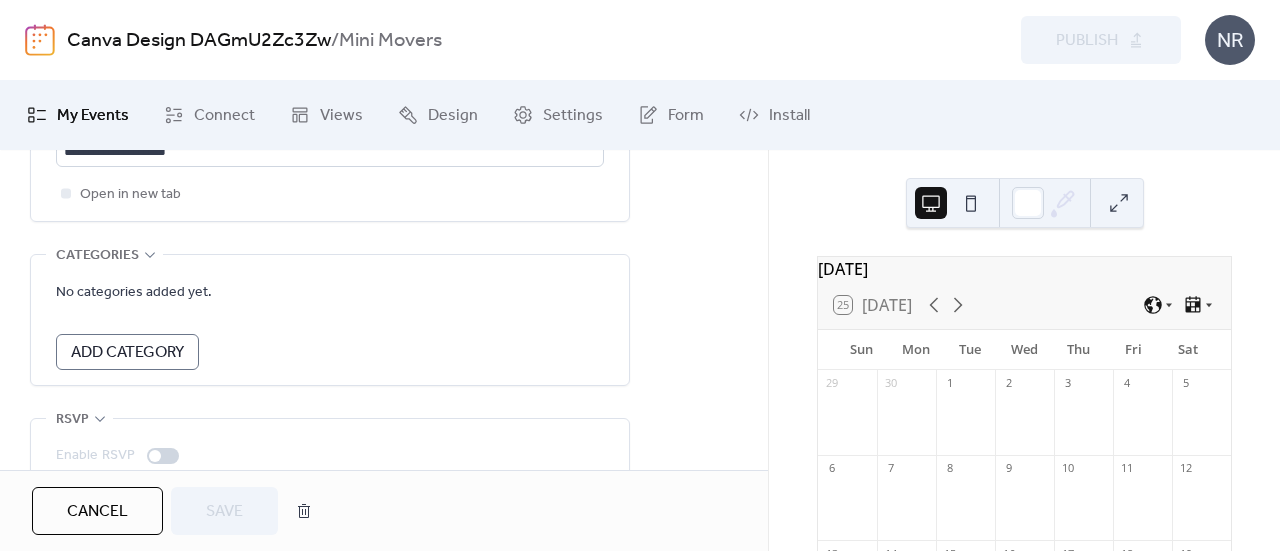 scroll, scrollTop: 1779, scrollLeft: 0, axis: vertical 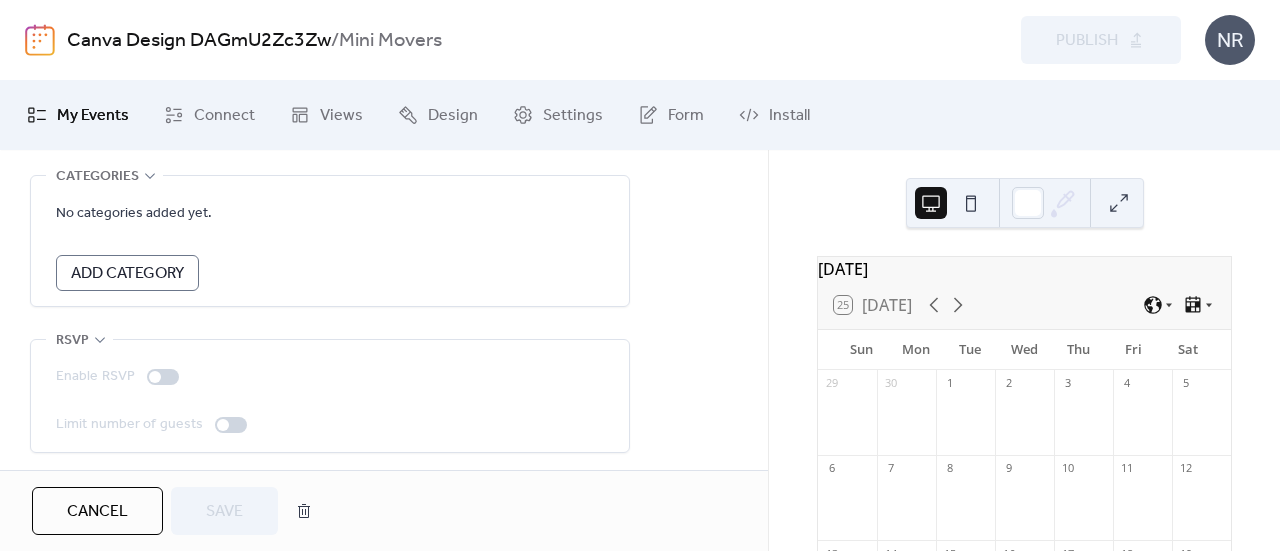 click on "Add Category" at bounding box center (127, 274) 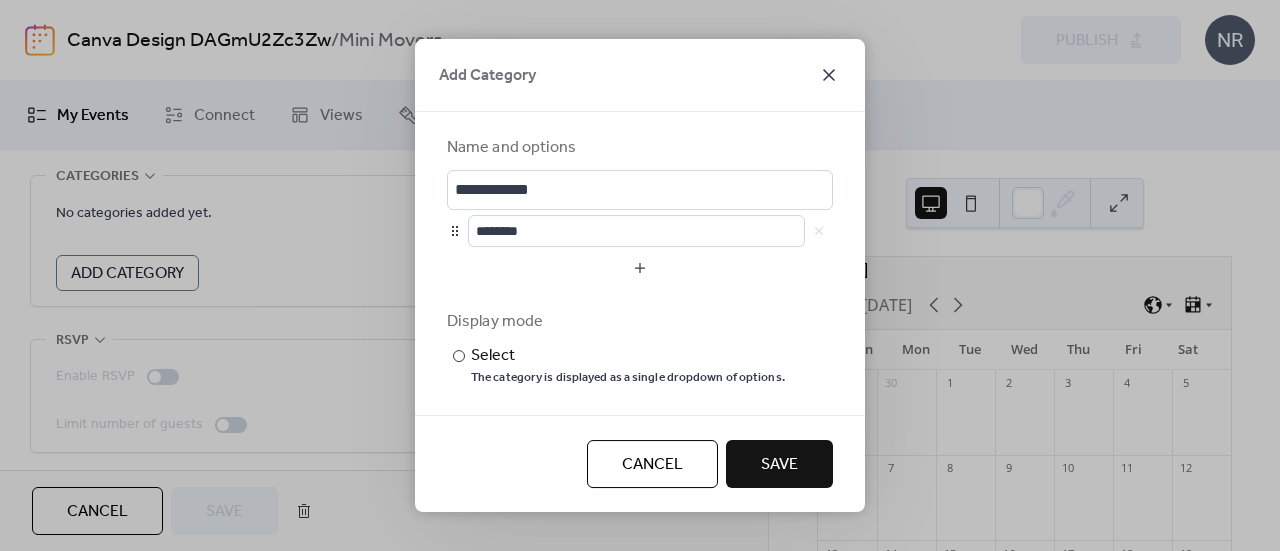 click 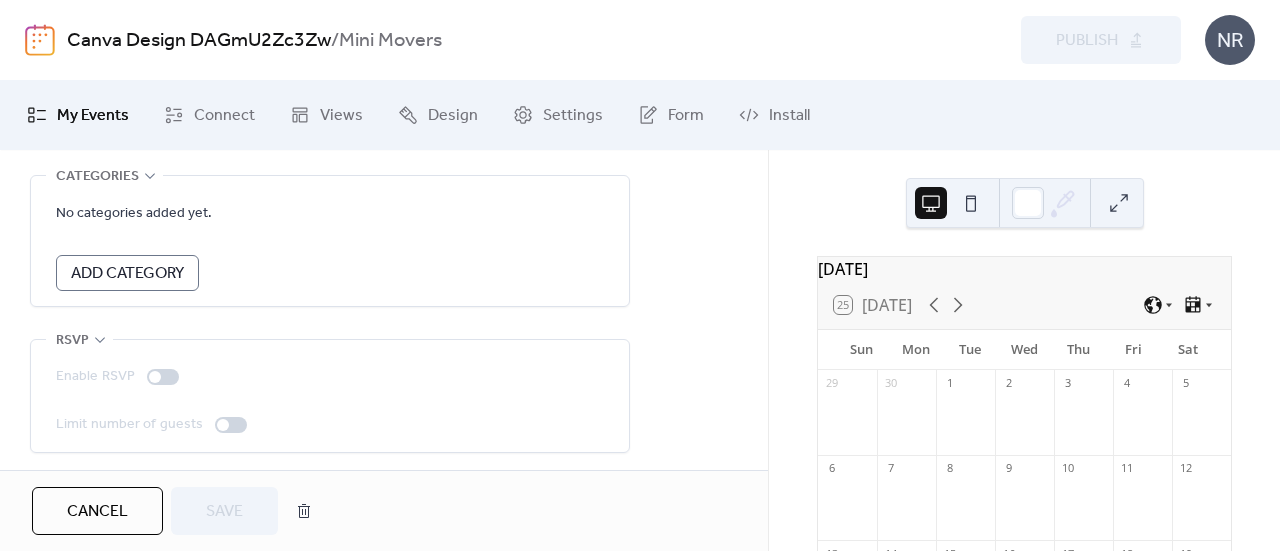 click at bounding box center (231, 425) 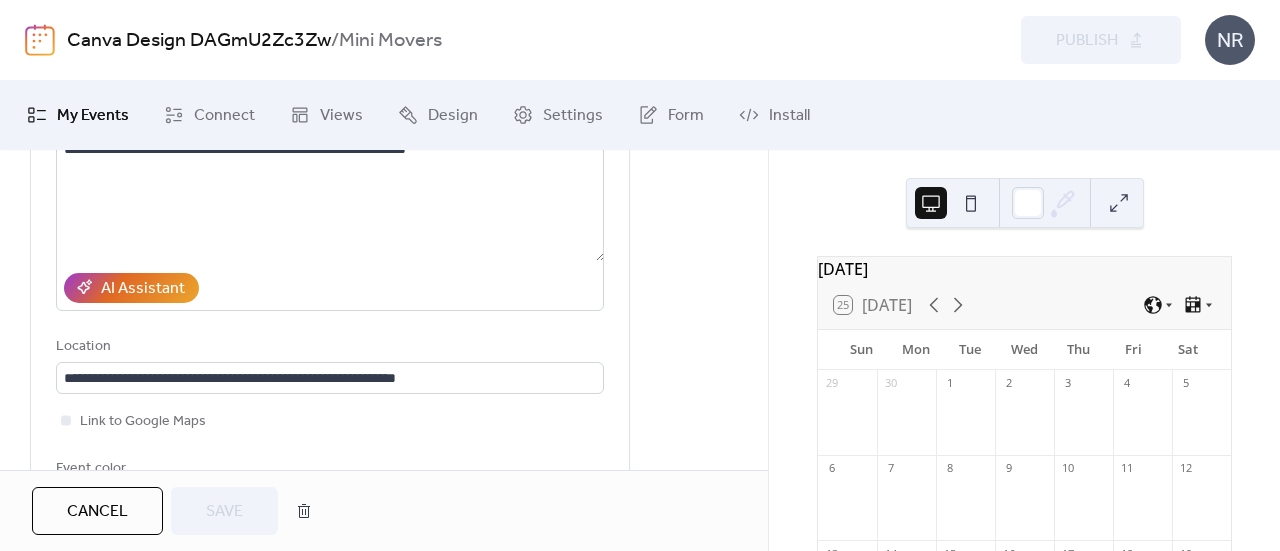 scroll, scrollTop: 0, scrollLeft: 0, axis: both 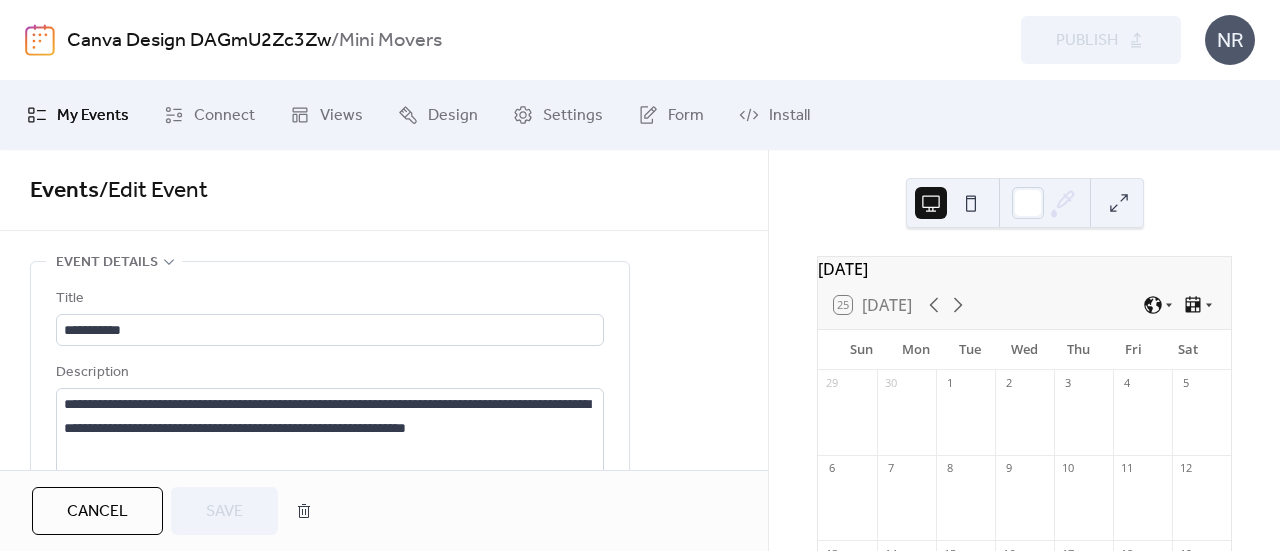 click on "NR" at bounding box center [1230, 40] 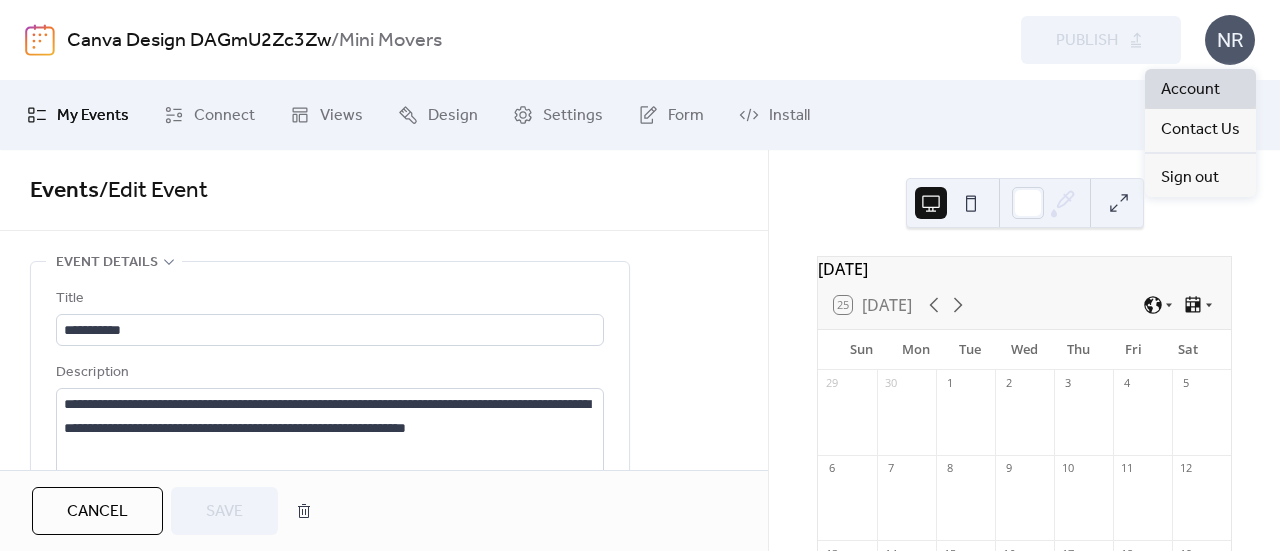 click on "Account" at bounding box center [1190, 90] 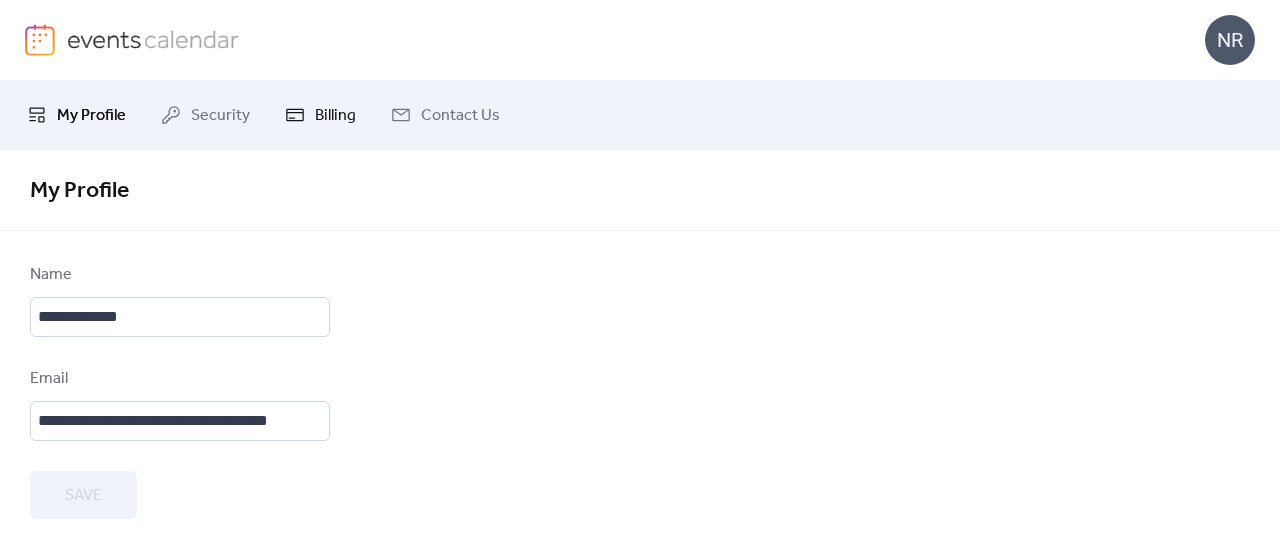 click on "Billing" at bounding box center [335, 116] 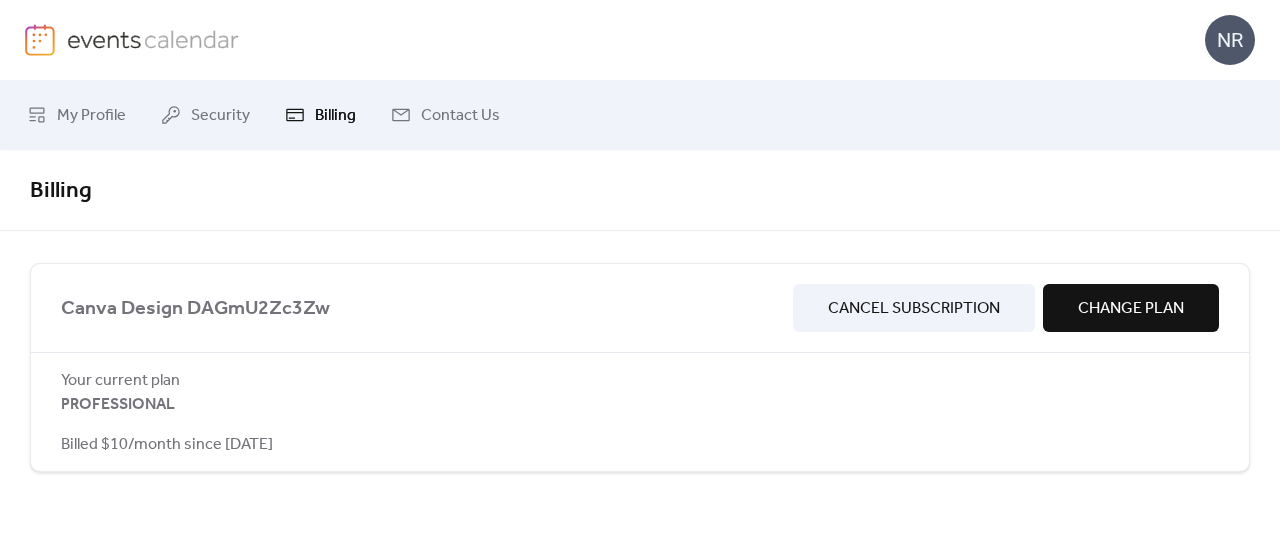 click on "Cancel Subscription" at bounding box center (914, 308) 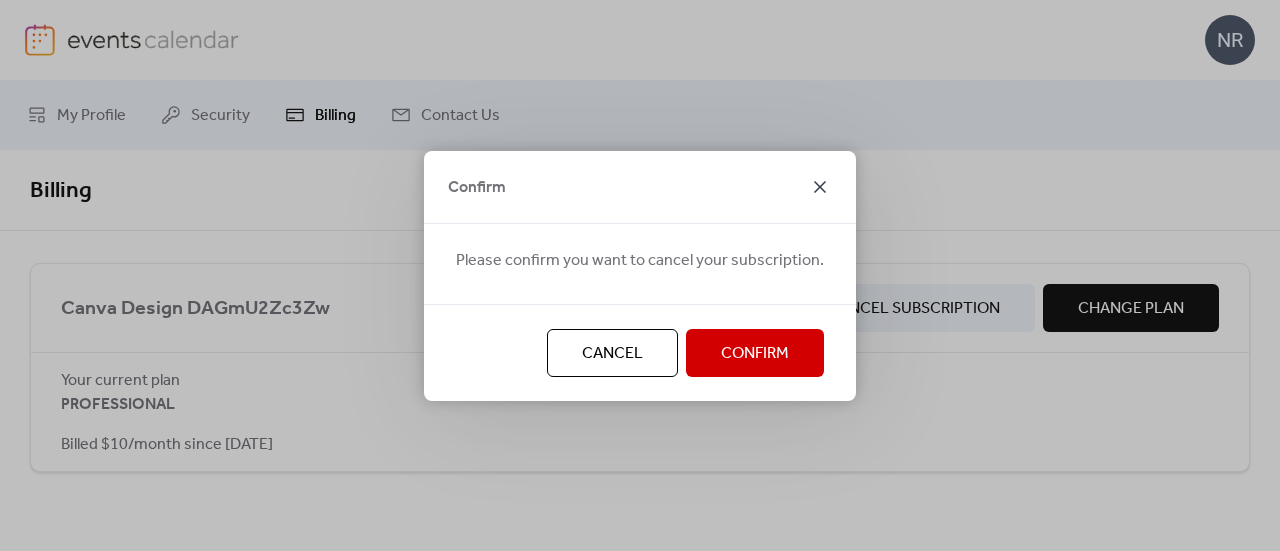 click 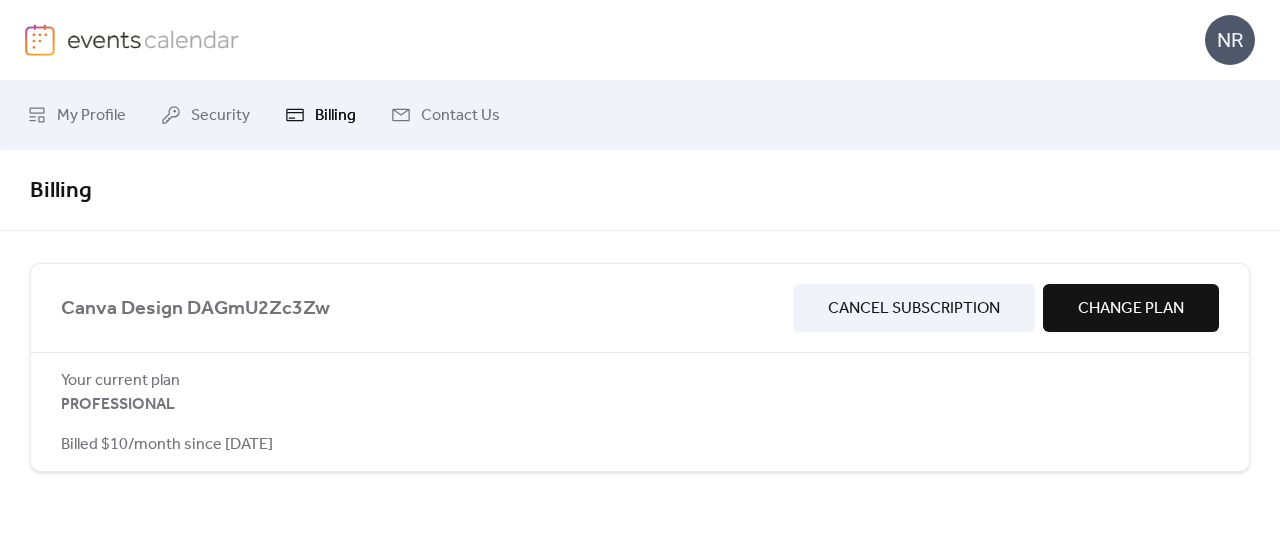 click on "Cancel Subscription" at bounding box center [914, 308] 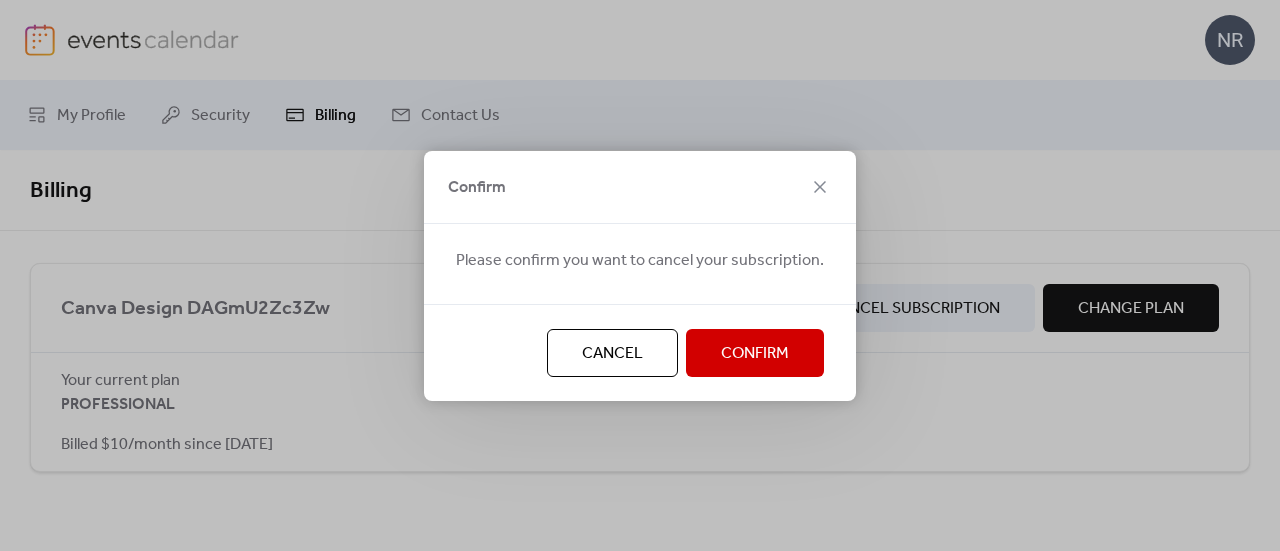 click on "Confirm" at bounding box center (755, 354) 